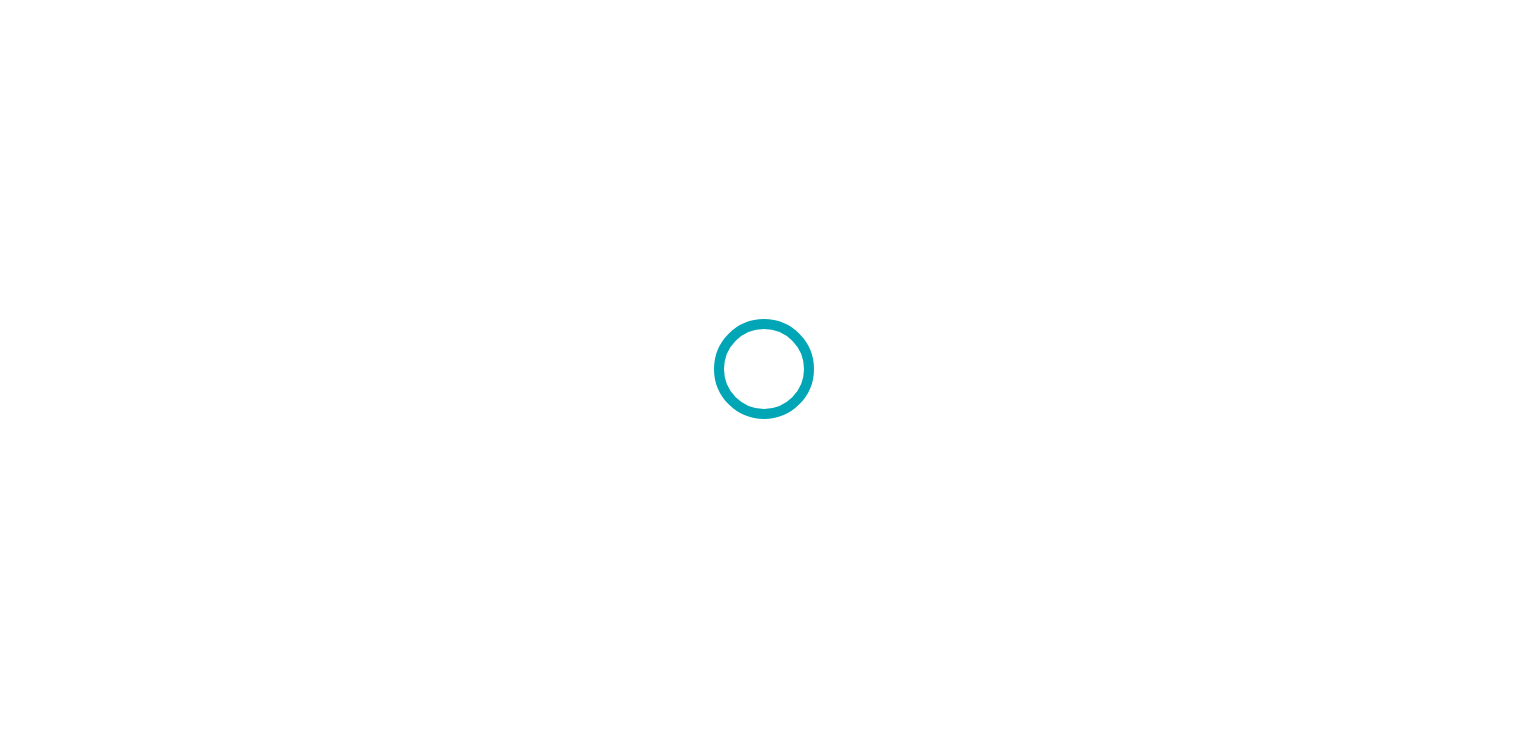 scroll, scrollTop: 0, scrollLeft: 0, axis: both 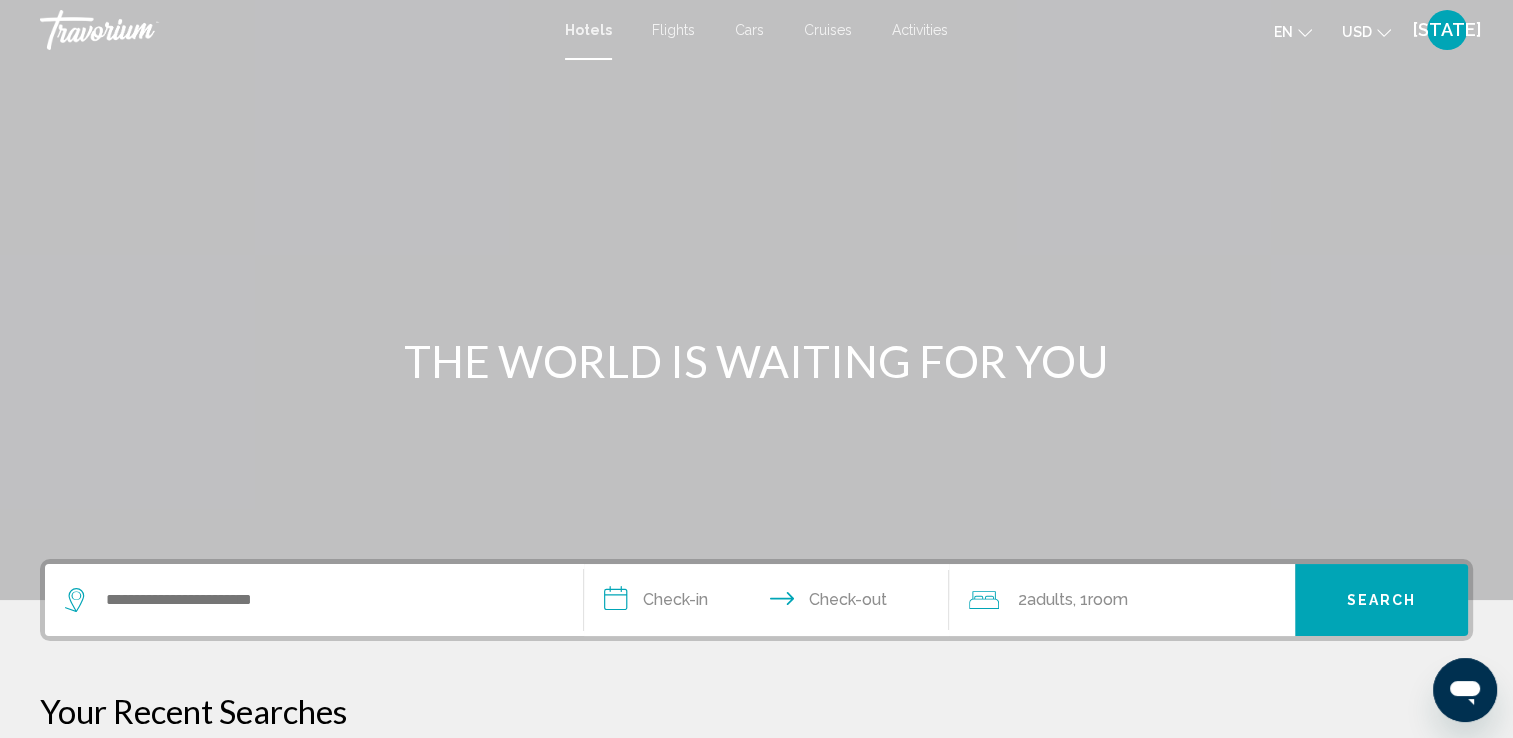 click on "Cruises" at bounding box center [828, 30] 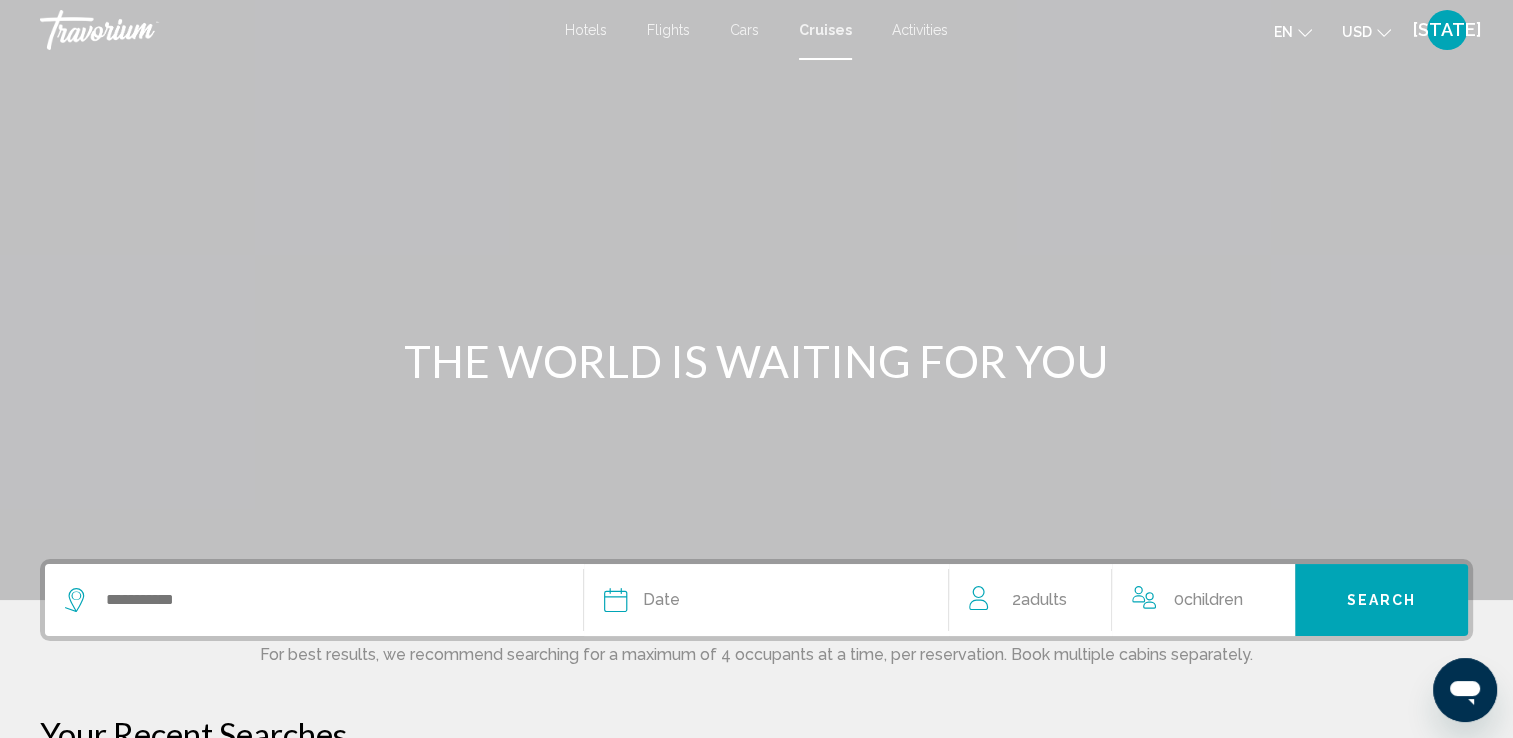 click at bounding box center [314, 600] 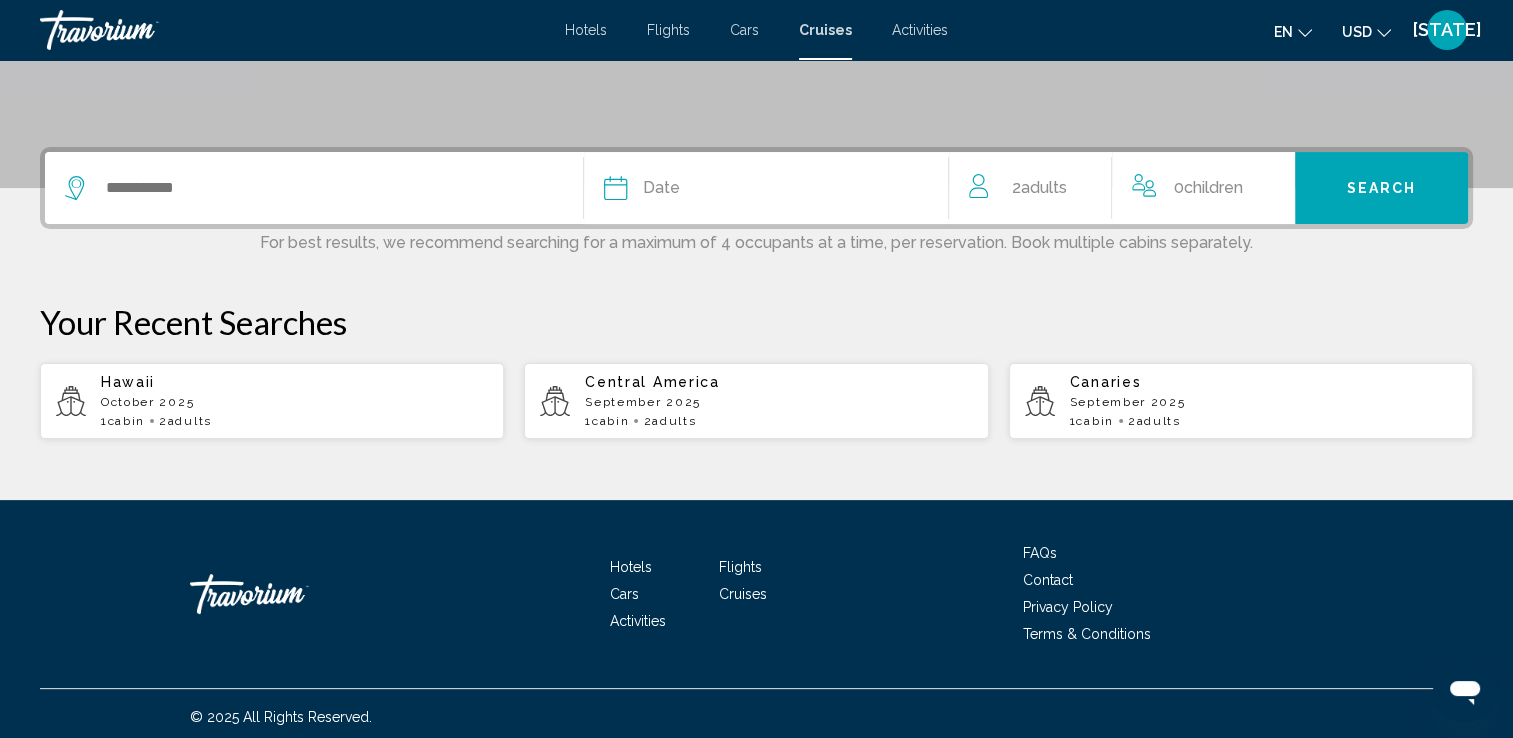 scroll, scrollTop: 417, scrollLeft: 0, axis: vertical 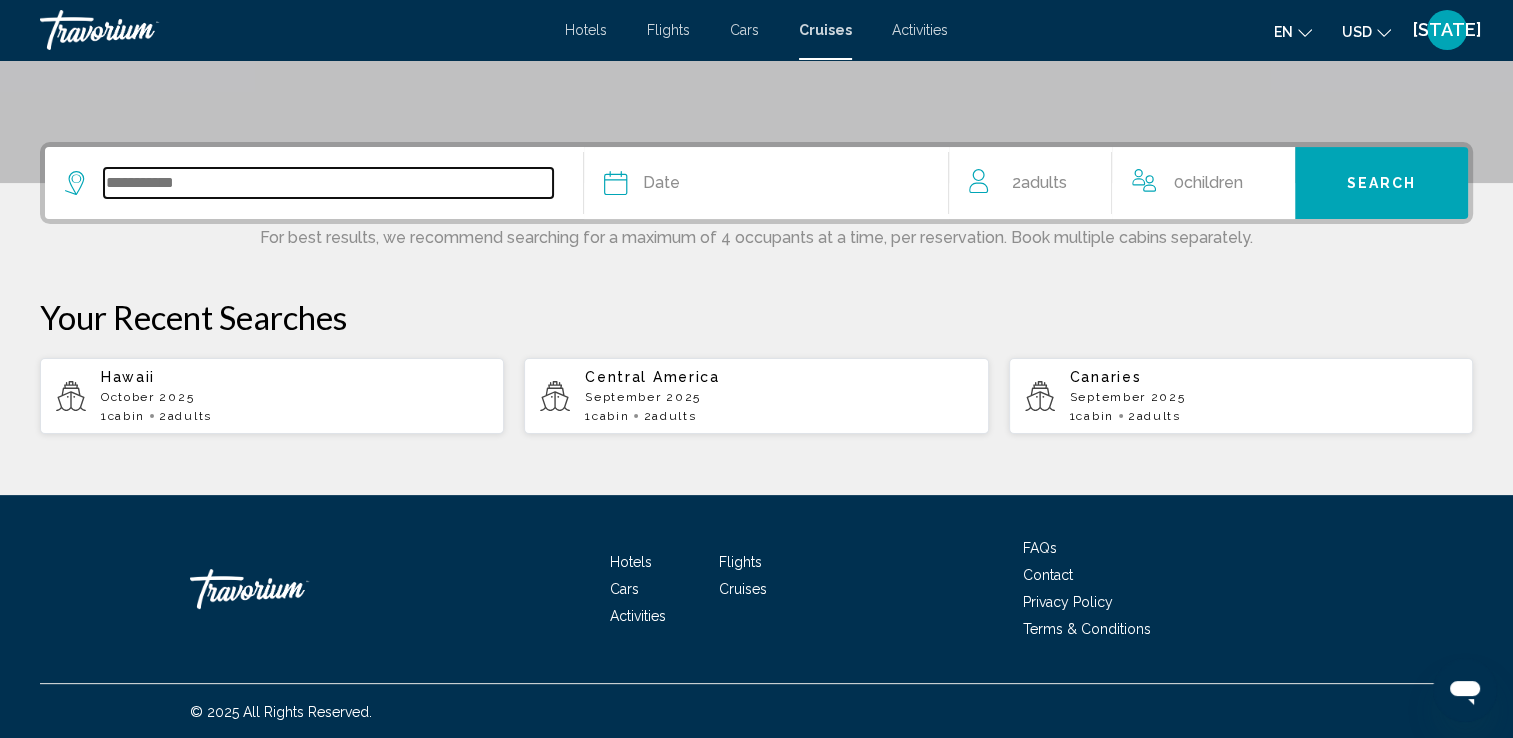 click at bounding box center (328, 183) 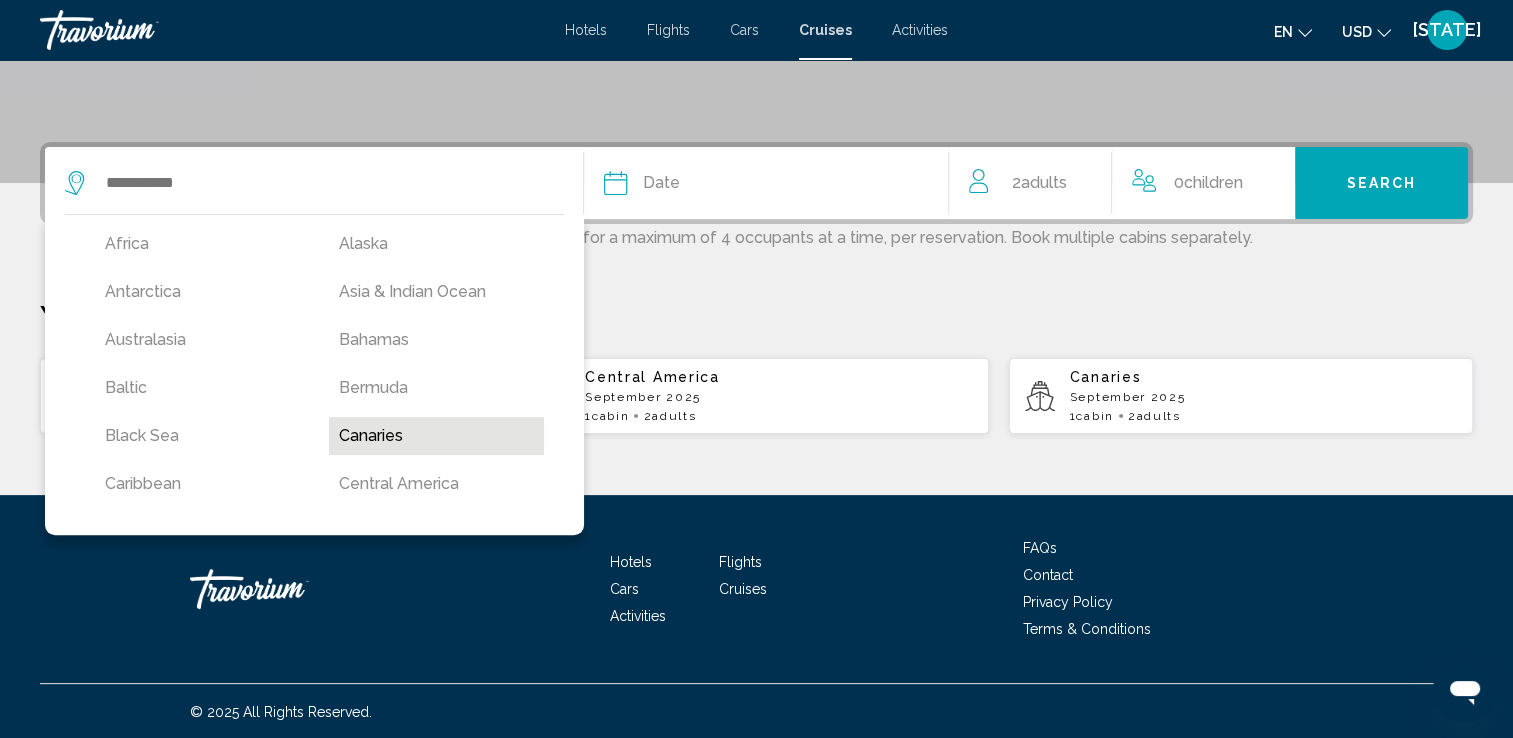 click on "Canaries" at bounding box center (436, 436) 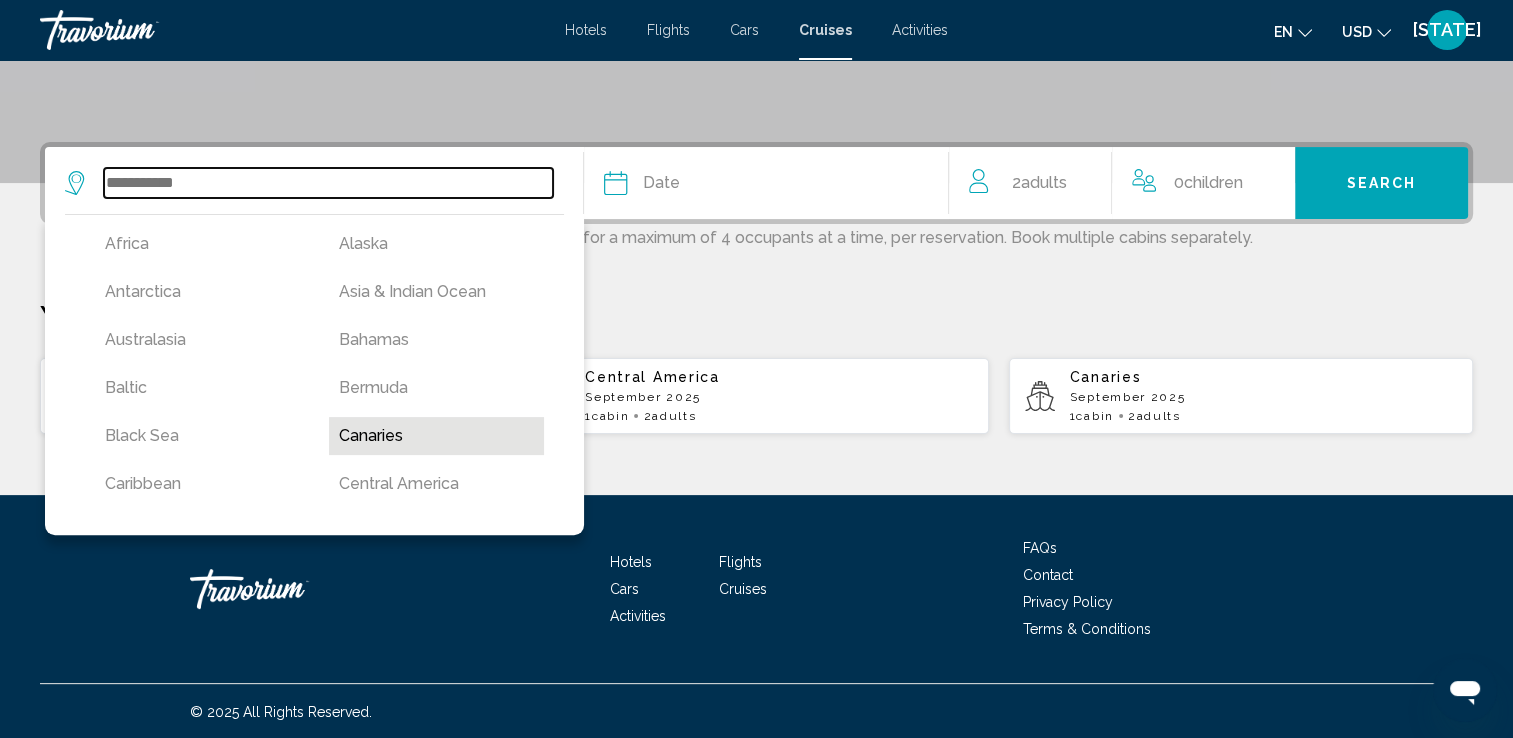 type on "********" 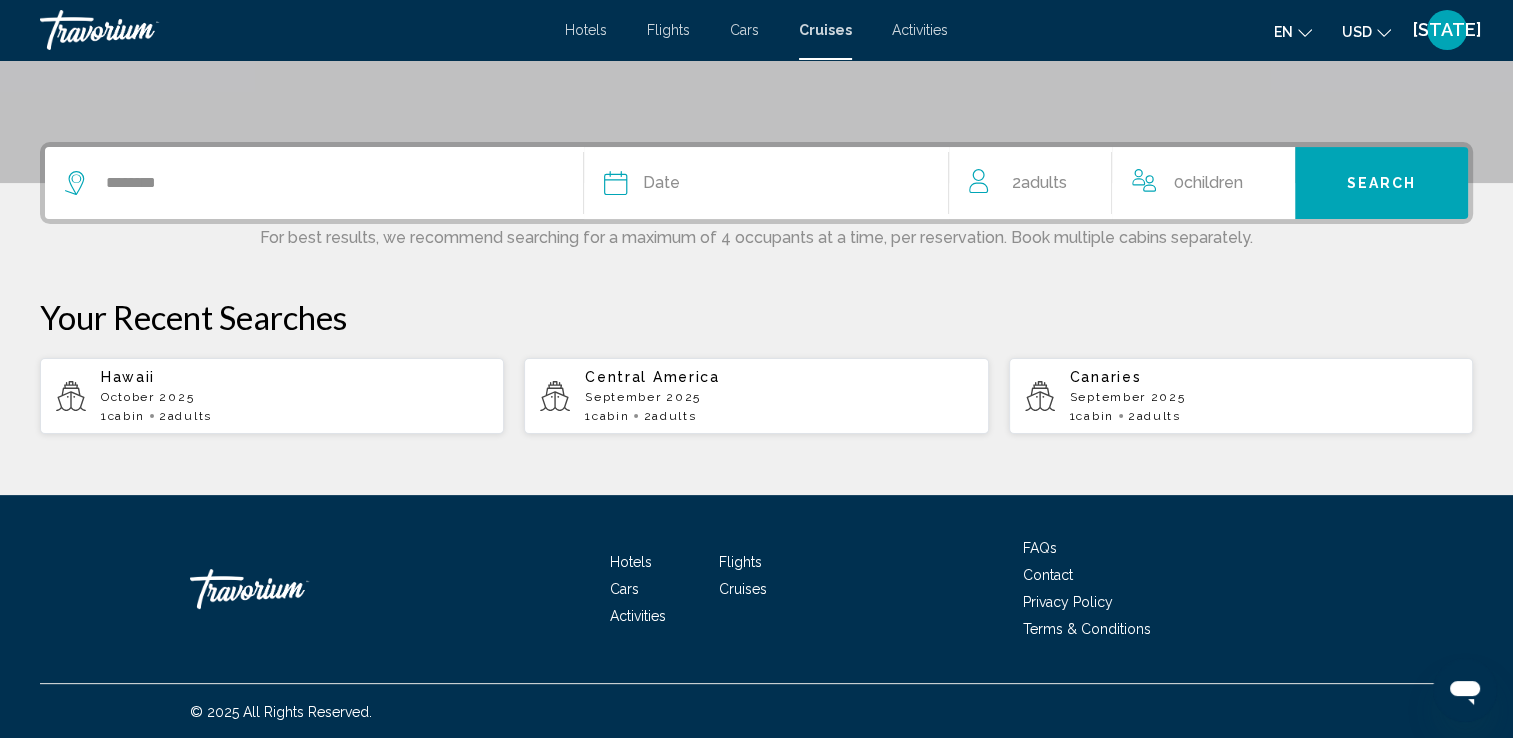 click 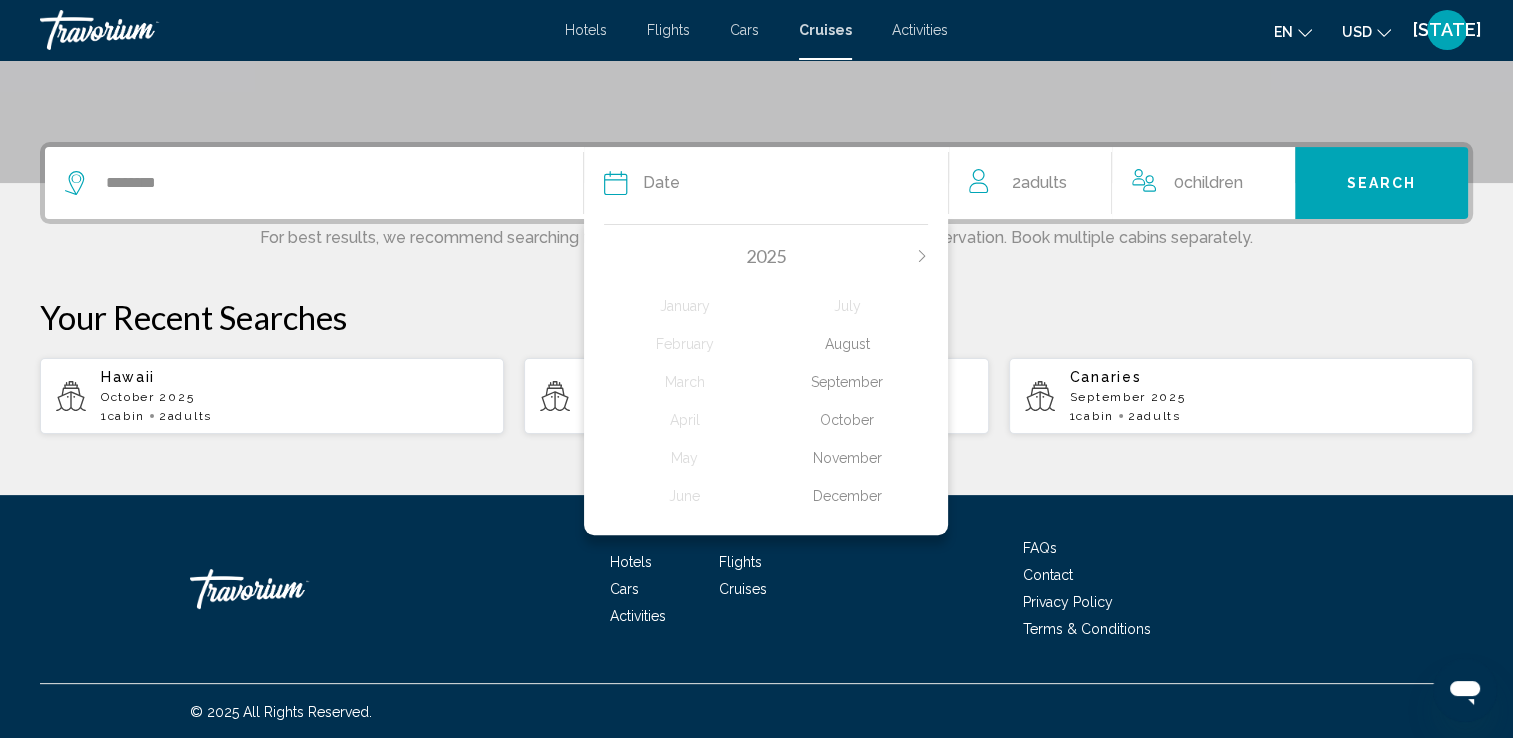 click on "August" 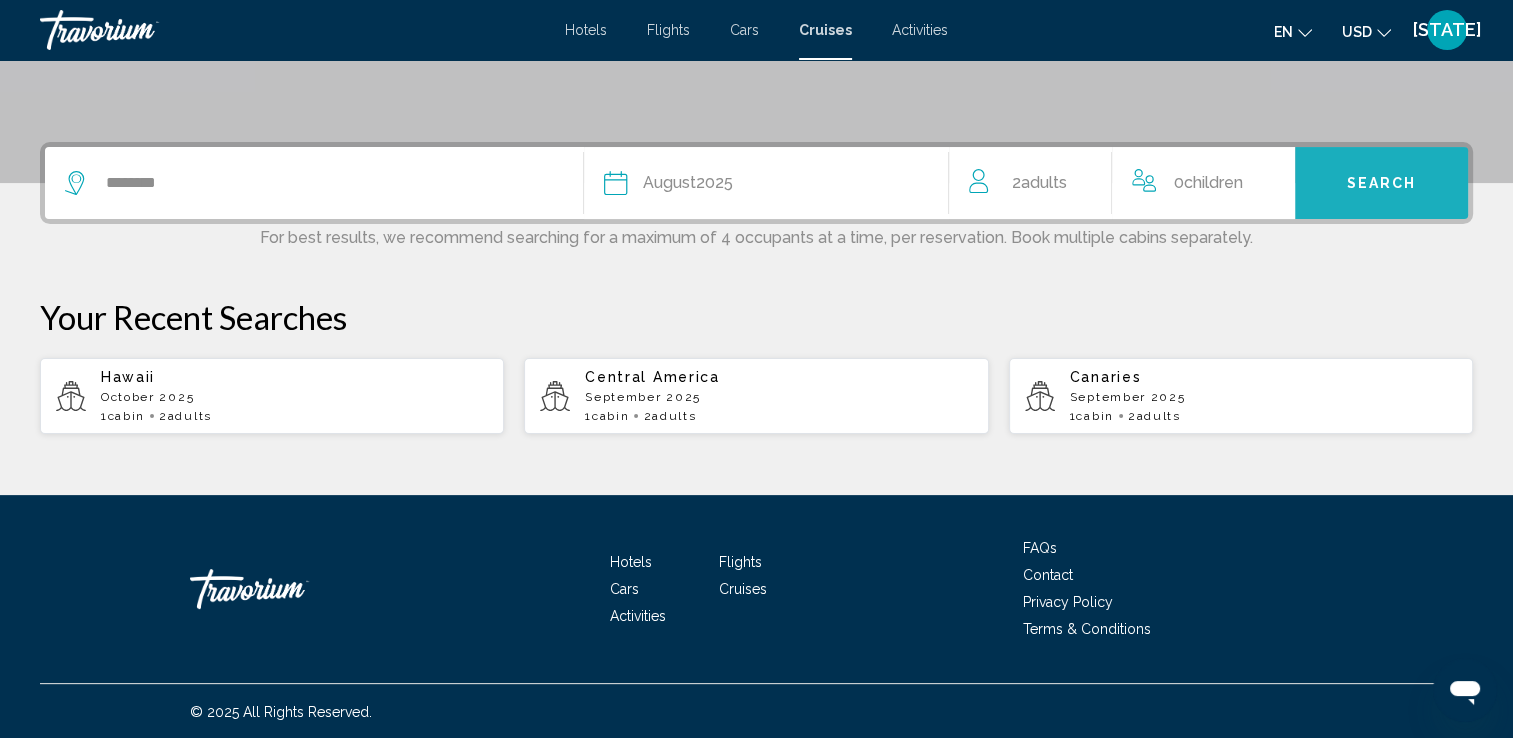 click on "Search" at bounding box center (1382, 184) 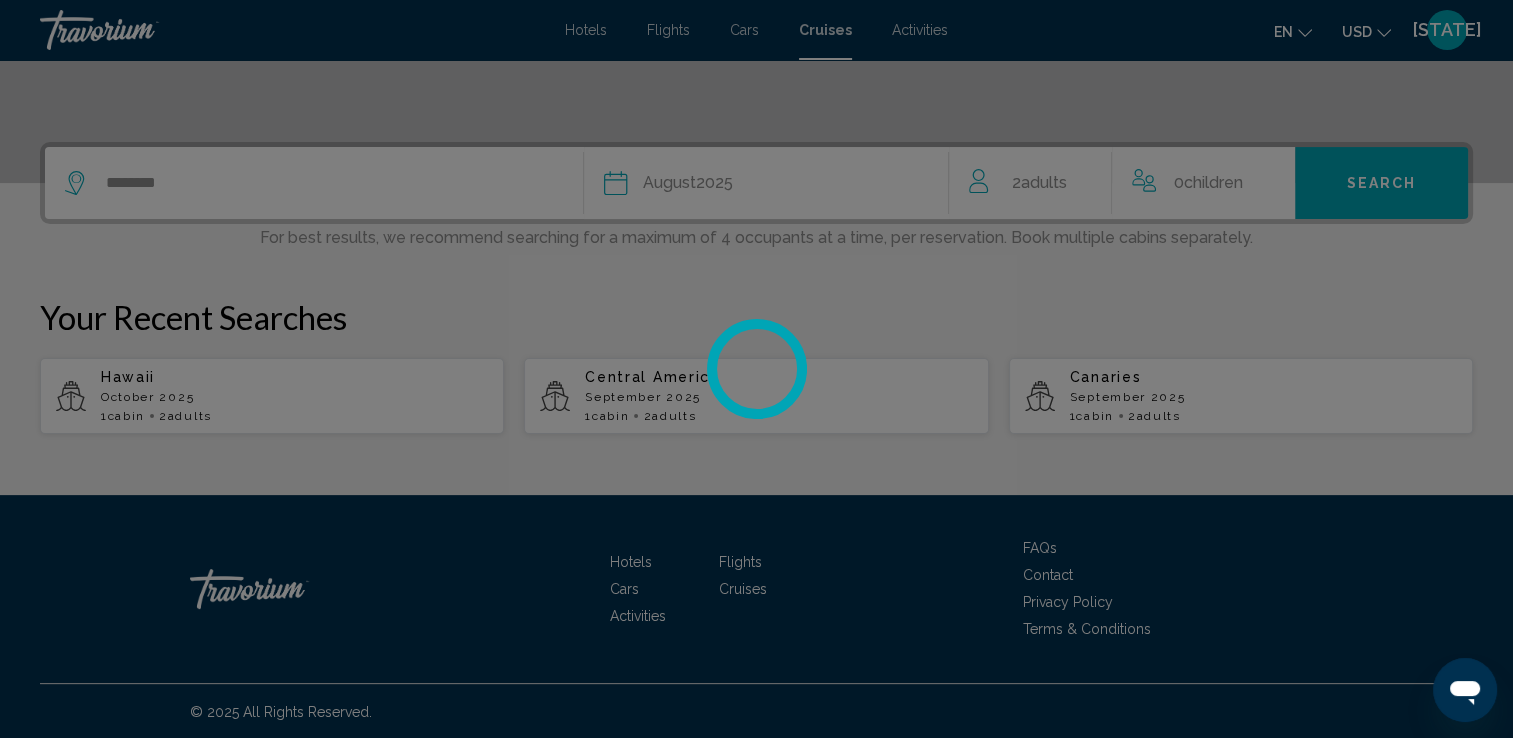 scroll, scrollTop: 0, scrollLeft: 0, axis: both 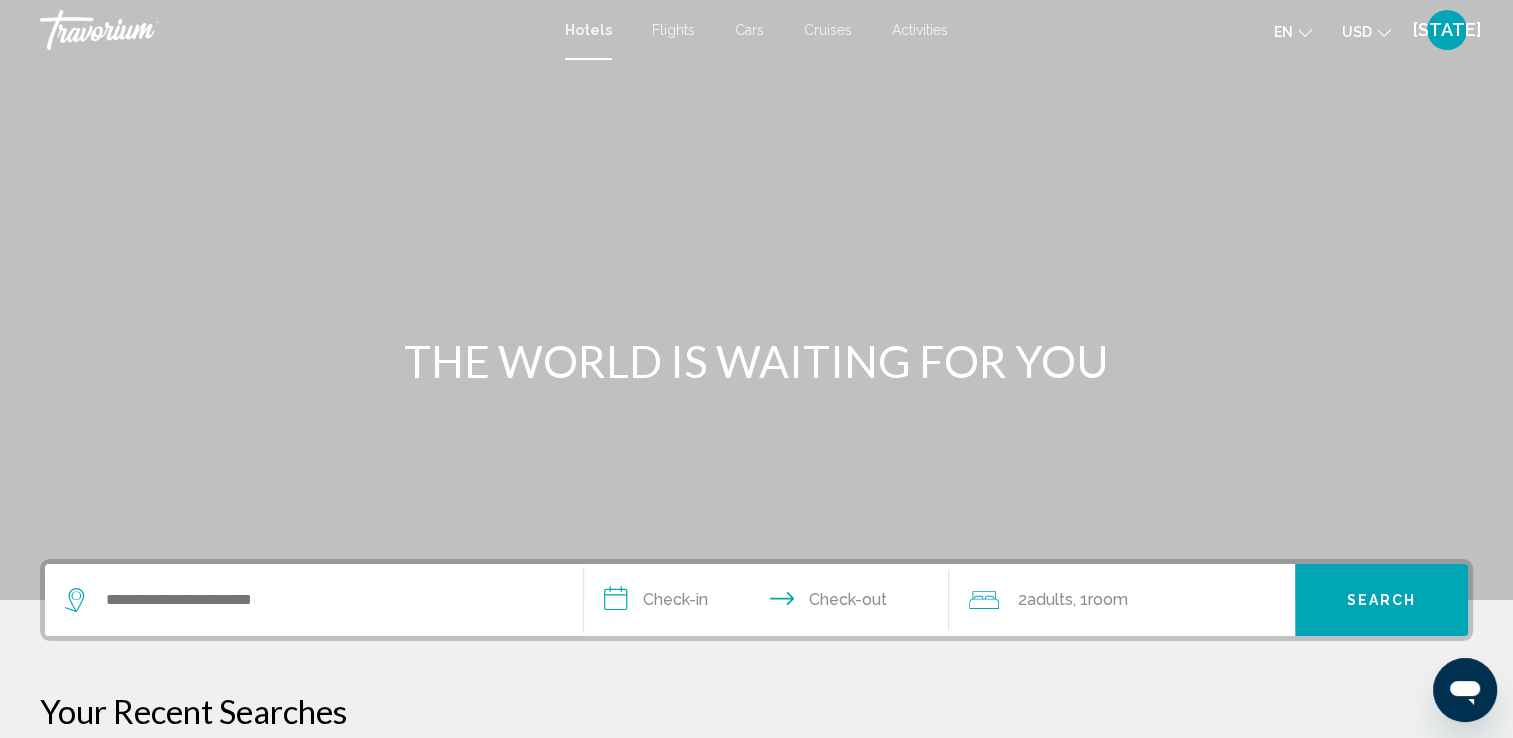 click 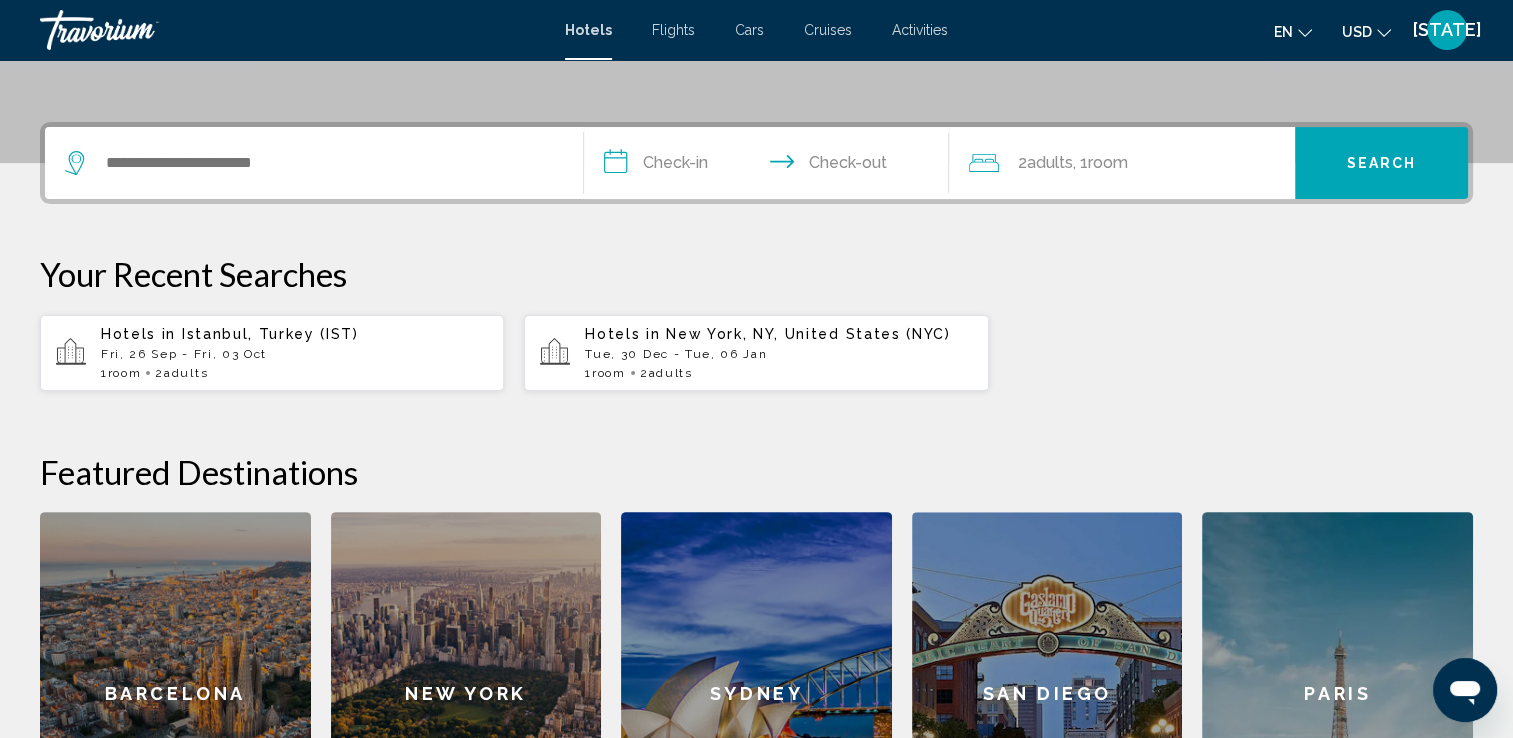 scroll, scrollTop: 493, scrollLeft: 0, axis: vertical 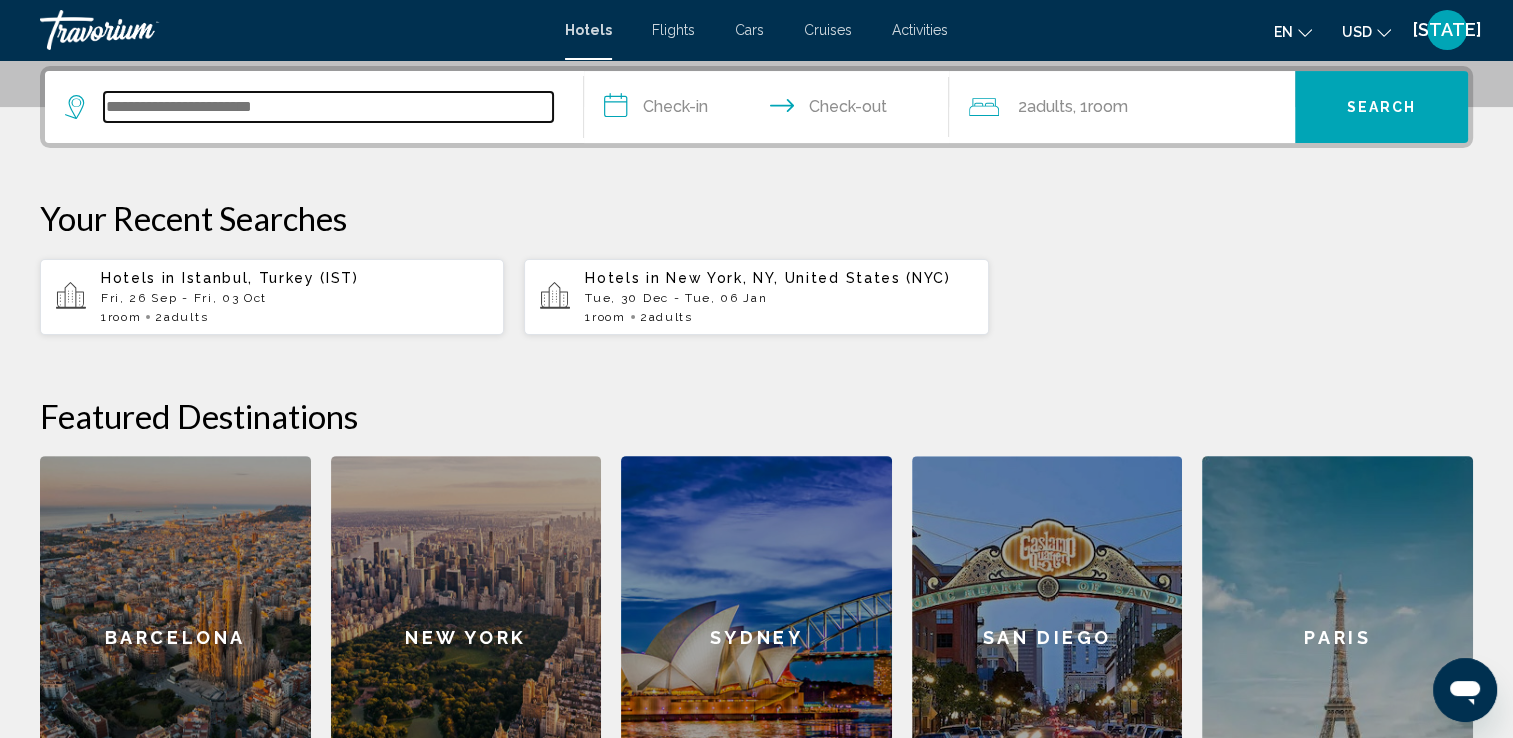 click at bounding box center (328, 107) 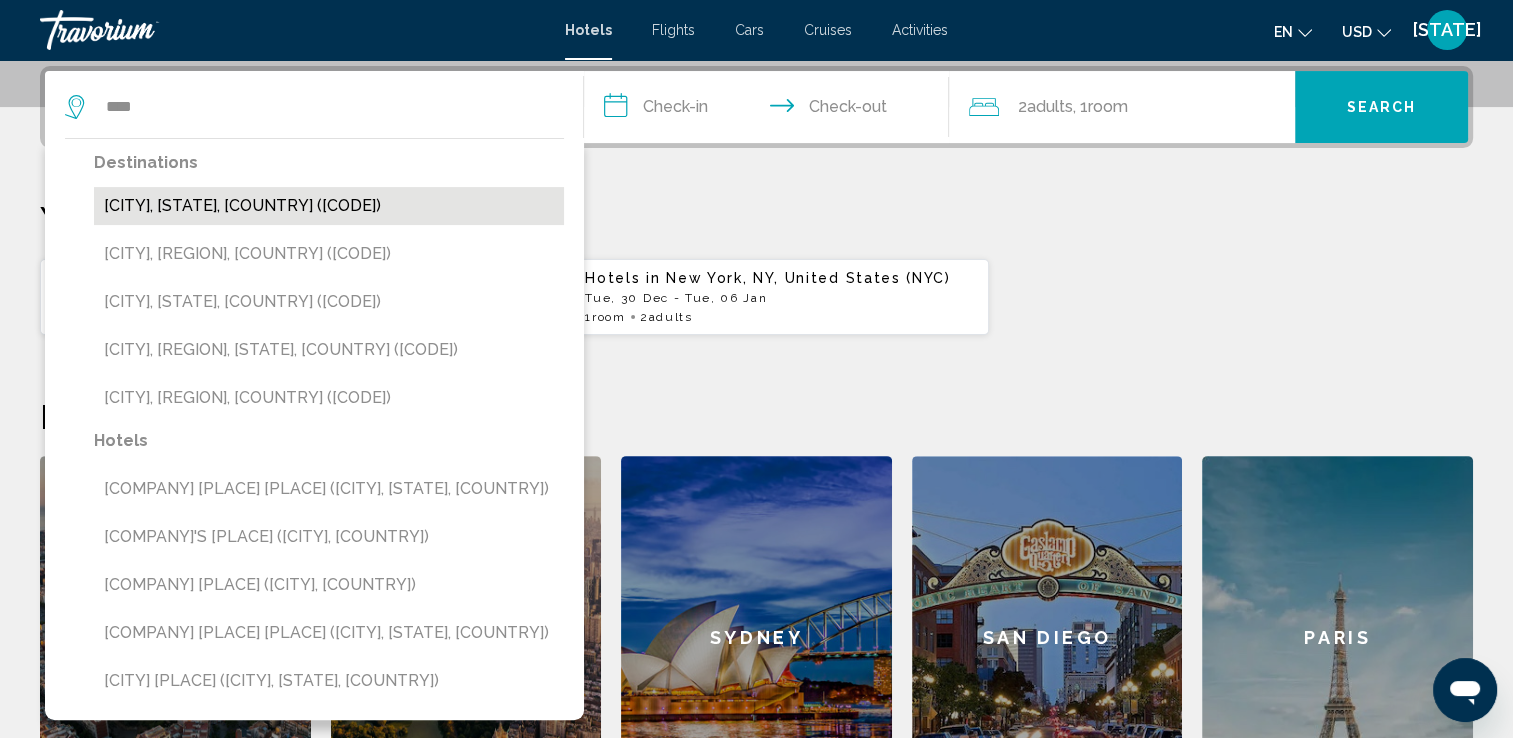 click on "[CITY], [STATE], [COUNTRY] ([CODE])" at bounding box center (329, 206) 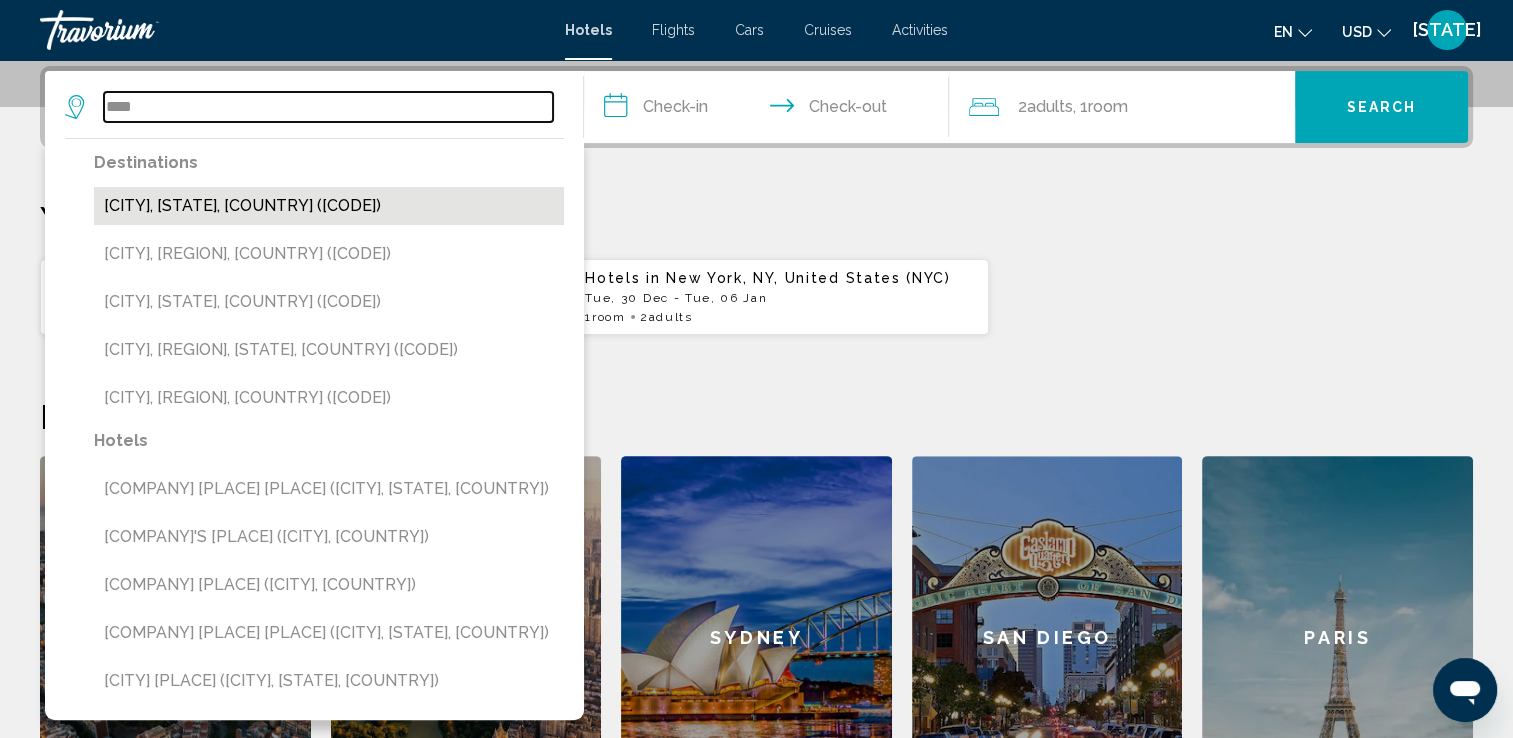 type on "**********" 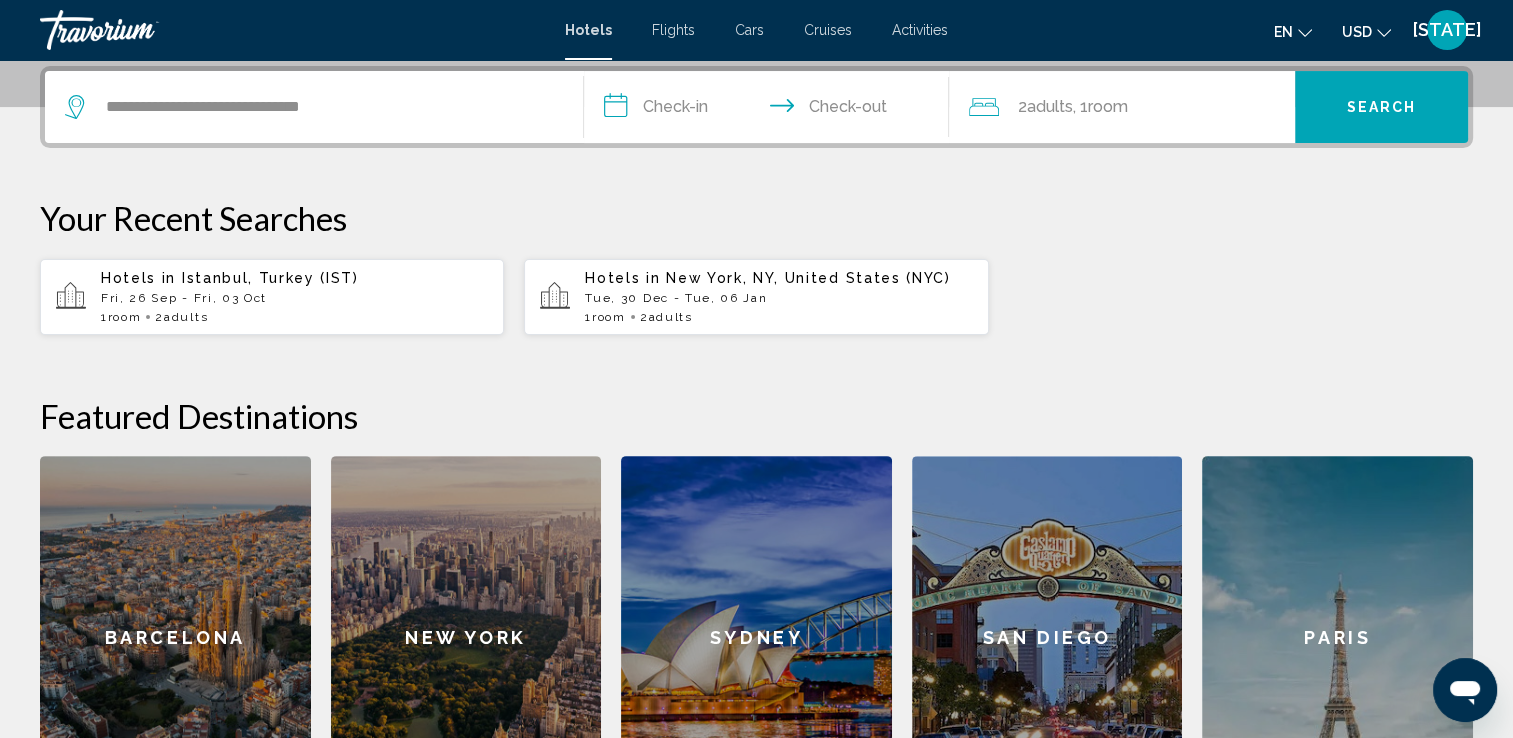 click on "**********" at bounding box center (771, 110) 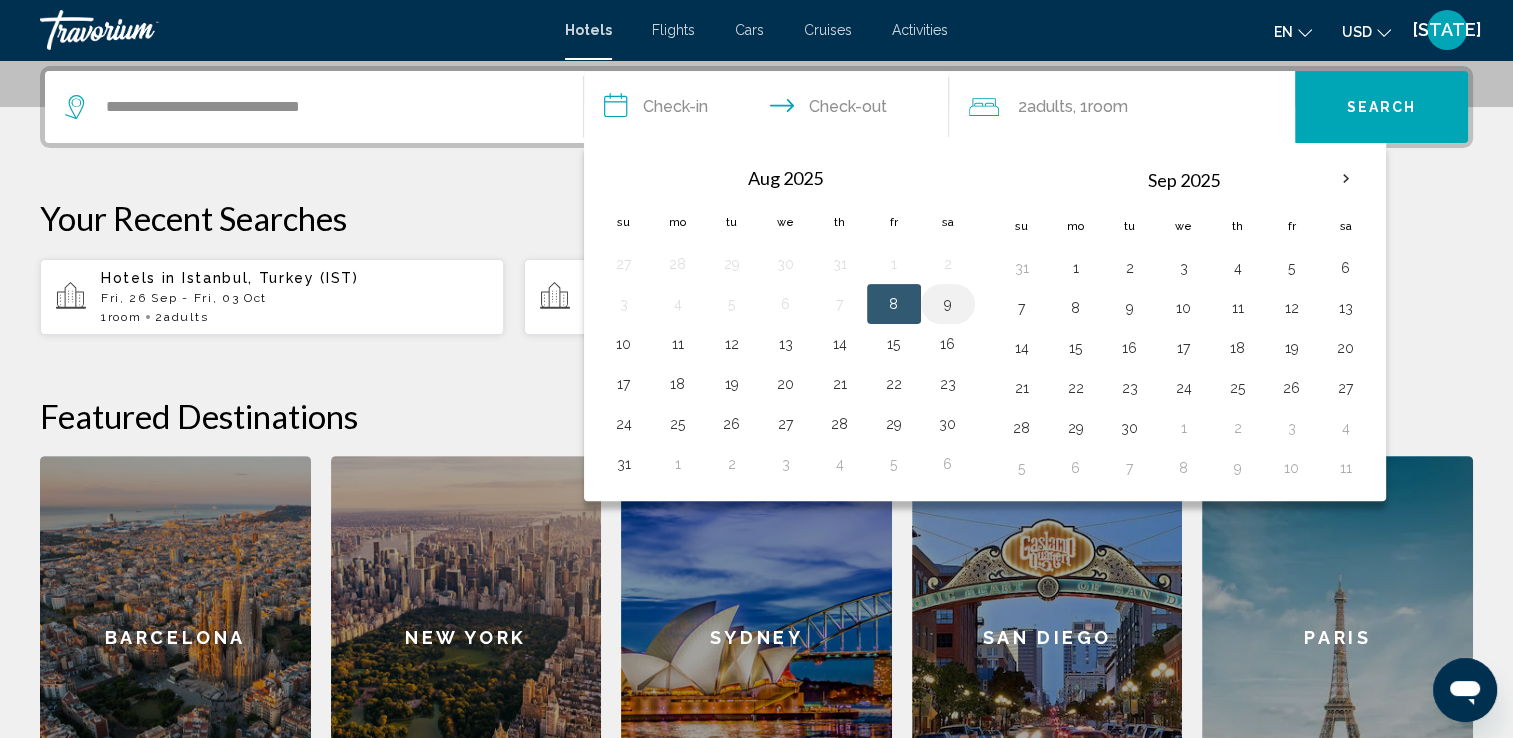 click on "9" at bounding box center [948, 304] 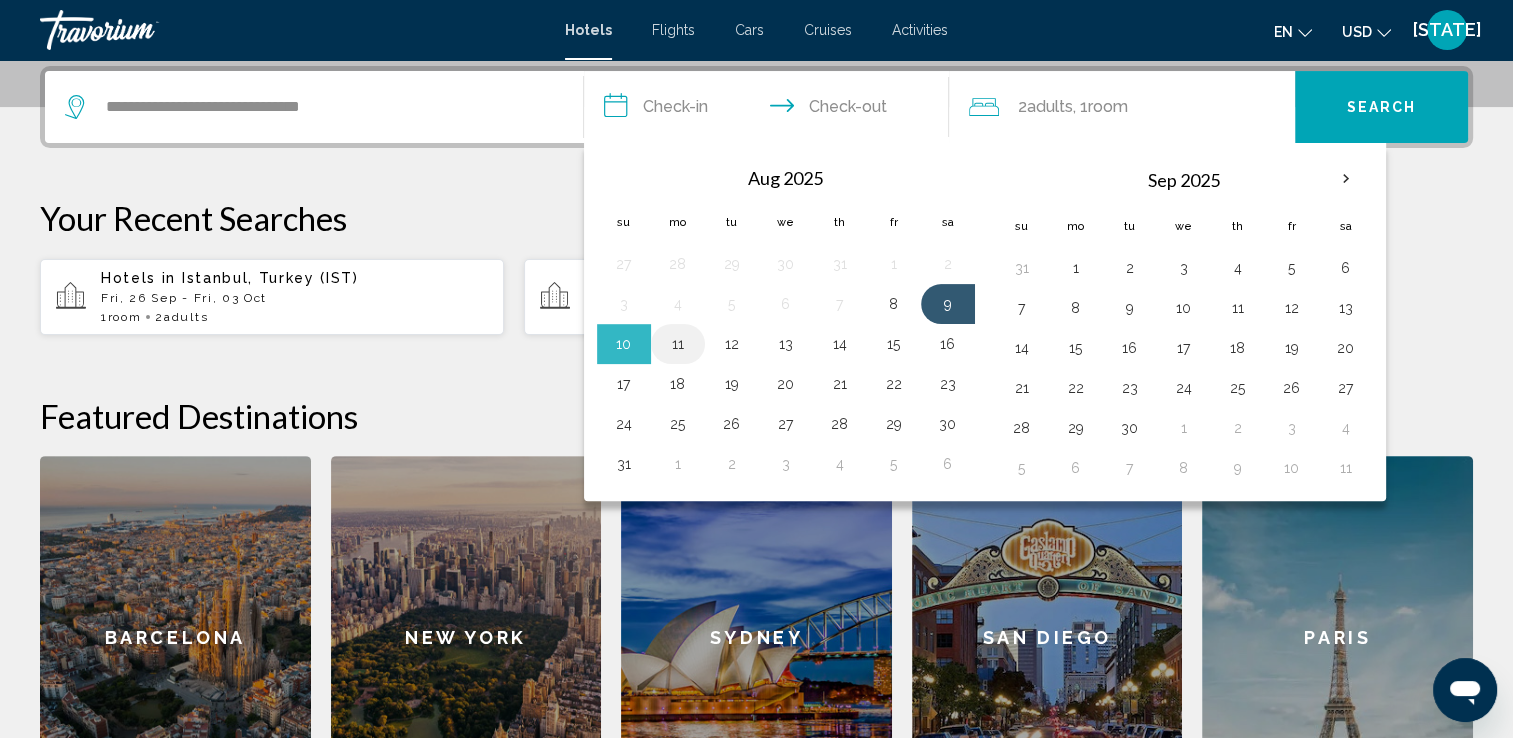 click on "11" at bounding box center [678, 344] 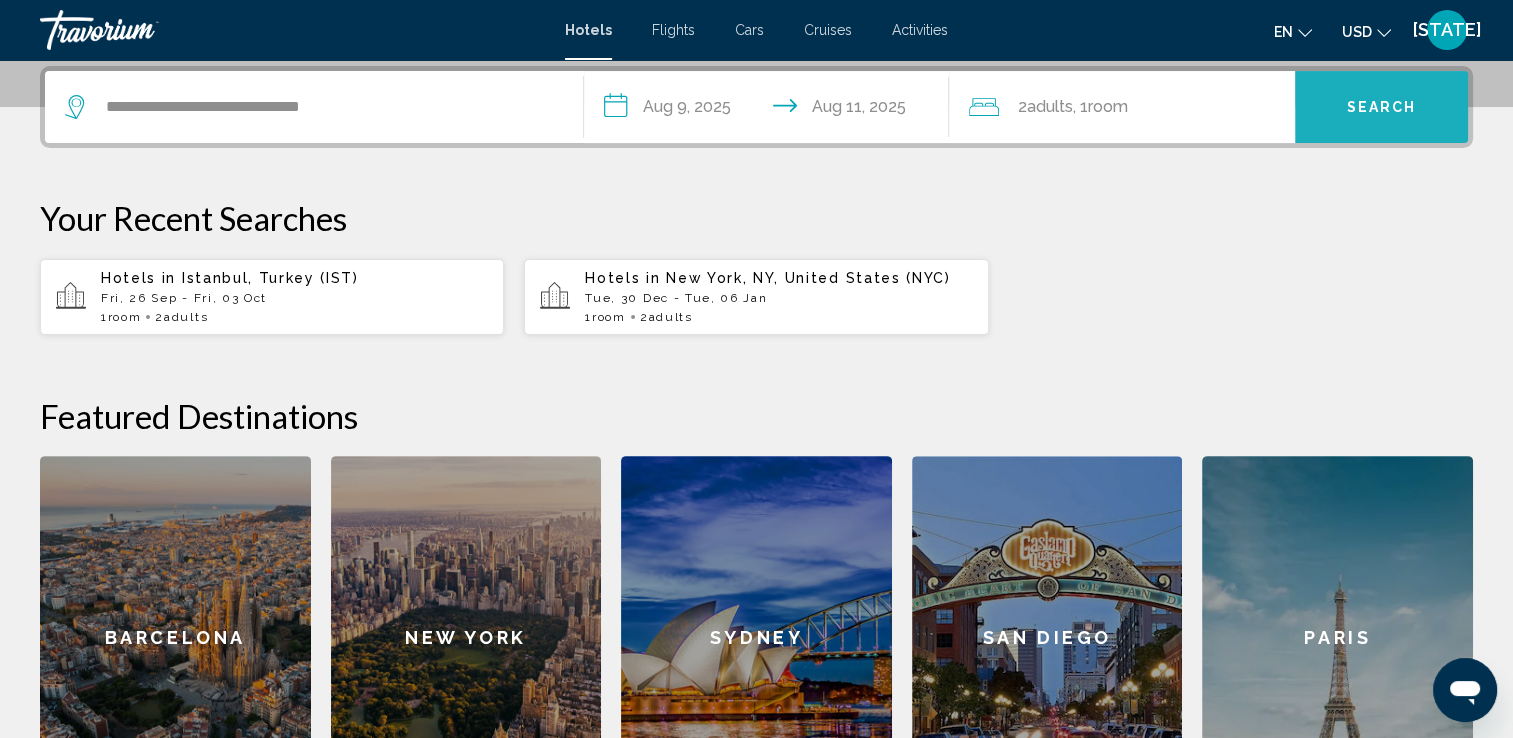 click on "Search" at bounding box center [1382, 108] 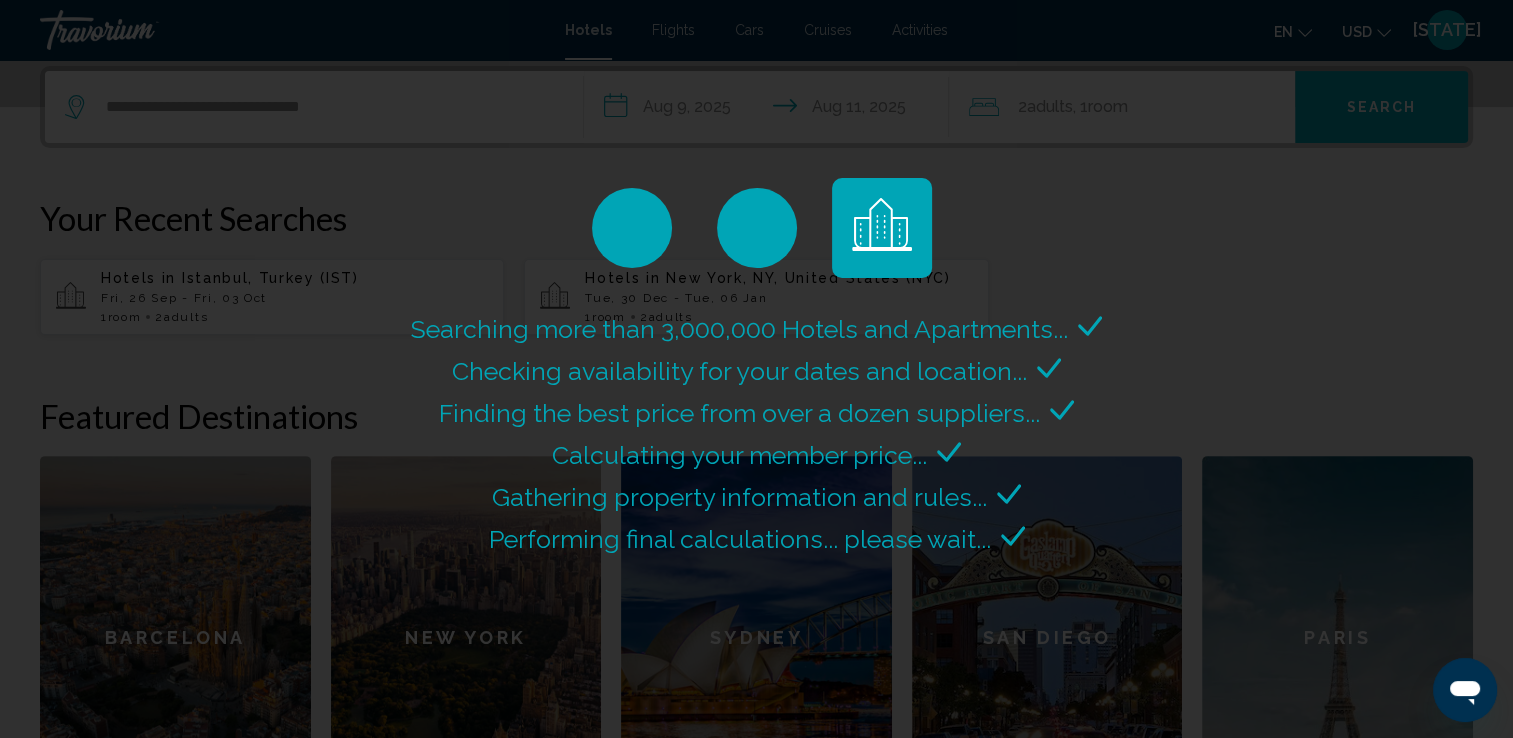 scroll, scrollTop: 0, scrollLeft: 0, axis: both 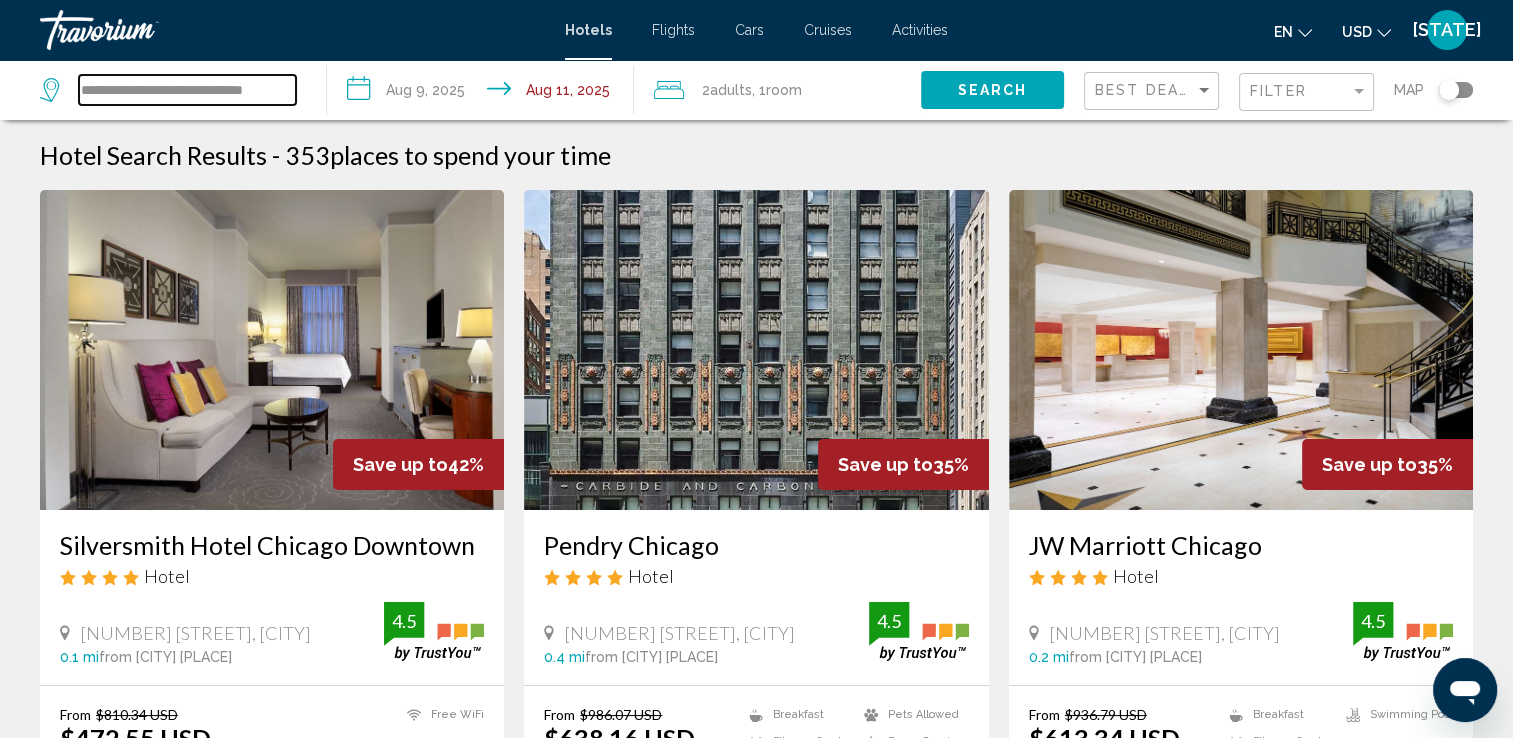 click on "**********" at bounding box center (187, 90) 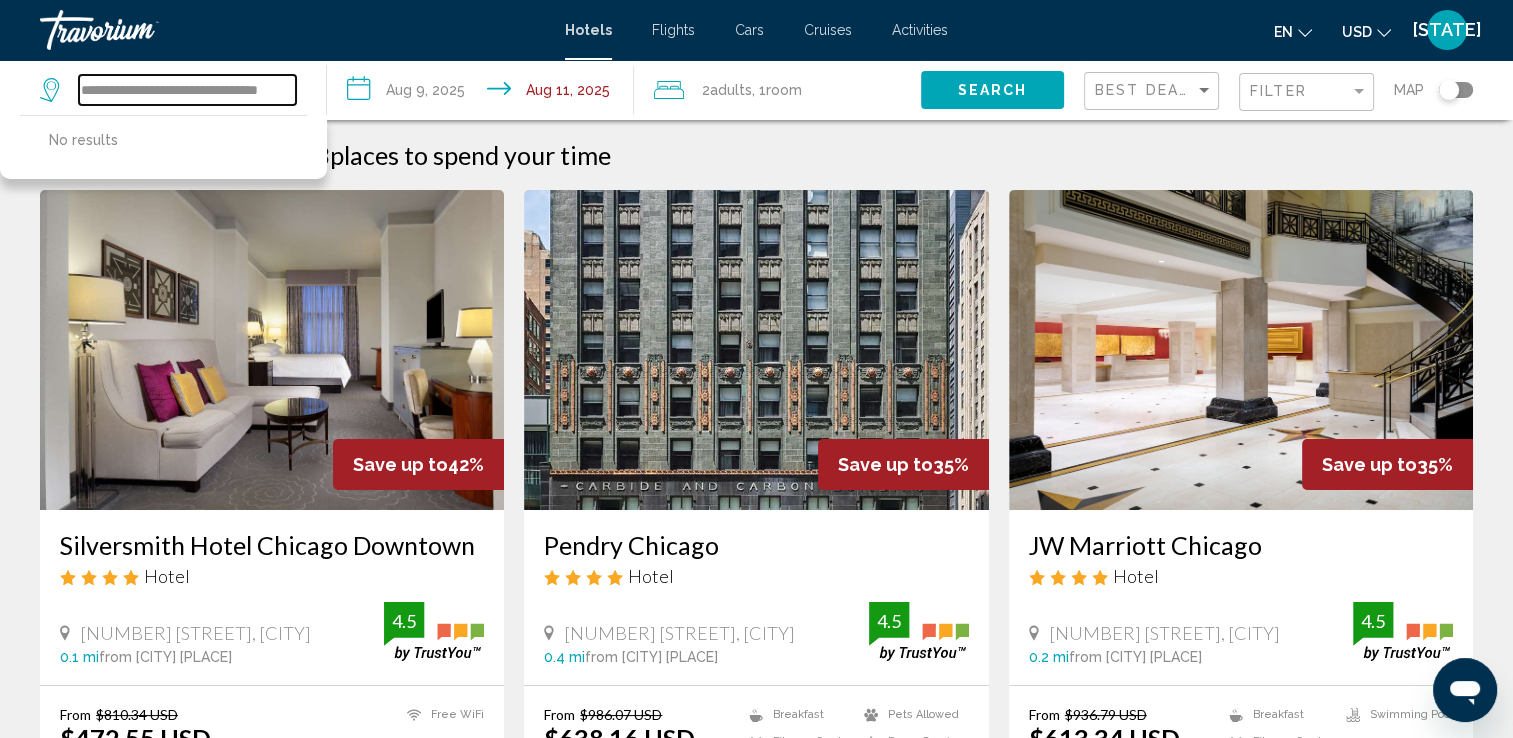 scroll, scrollTop: 0, scrollLeft: 0, axis: both 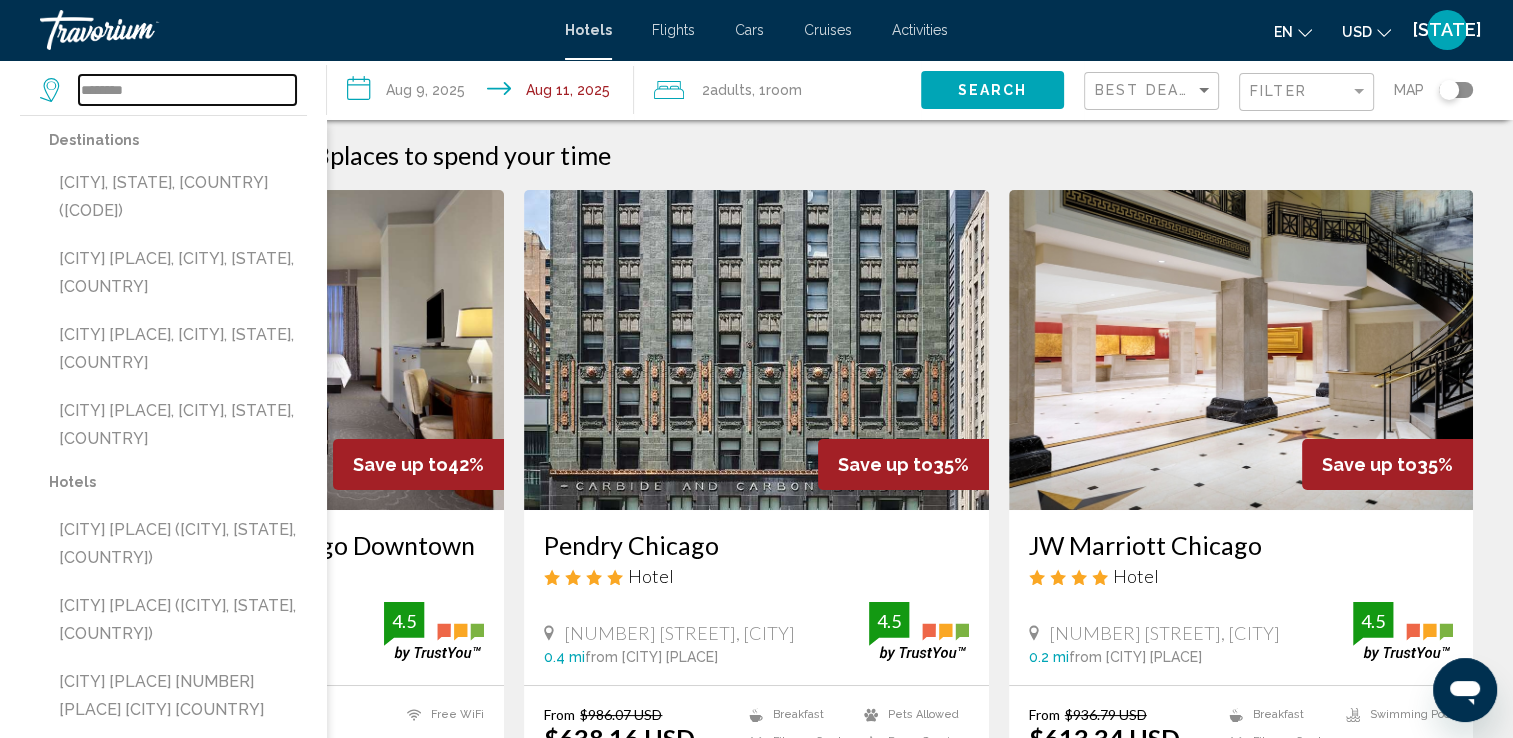 type on "********" 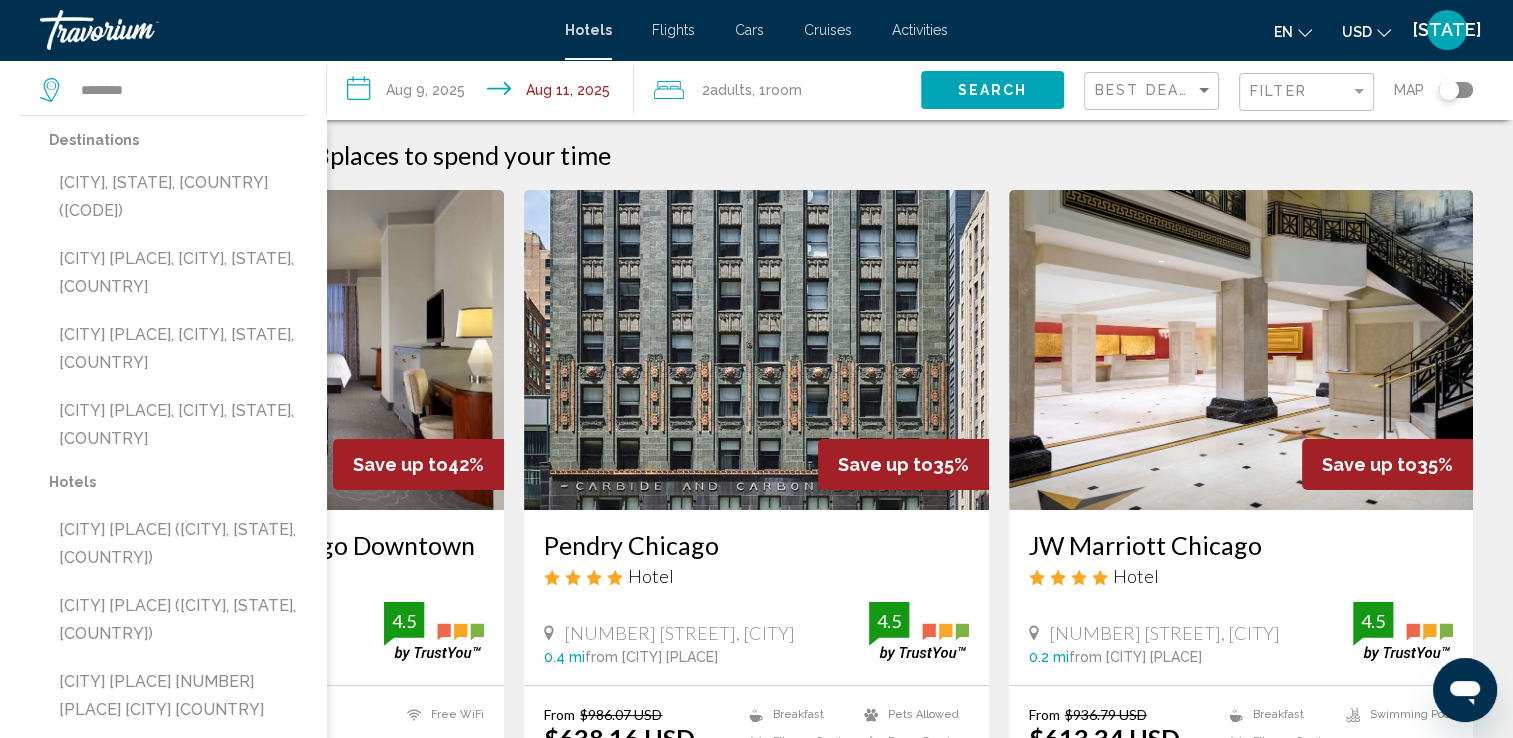 click on "Destinations  [CITY], [STATE], [COUNTRY] ([CODE])   [CITY] [PLACE], [CITY], [STATE], [COUNTRY]   [CITY] [PLACE], [CITY], [STATE], [COUNTRY]   [CITY] [PLACE], [CITY], [STATE], [COUNTRY]  Hotels  [CITY] [PLACE] ([CITY], [STATE], [COUNTRY])   [CITY] [PLACE] ([CITY], [STATE], [COUNTRY])   [CITY] [PLACE] [NUMBER] [PLACE] [CITY] [COUNTRY]   [CITY] [PLACE] [NUMBER] [PLACE] [CITY] [STATE] ([CITY], [STATE], [COUNTRY])   [CITY] [PLACE] [NUMBER] [PLACE] [CITY] ([CITY], [STATE], [COUNTRY])" at bounding box center (163, 536) 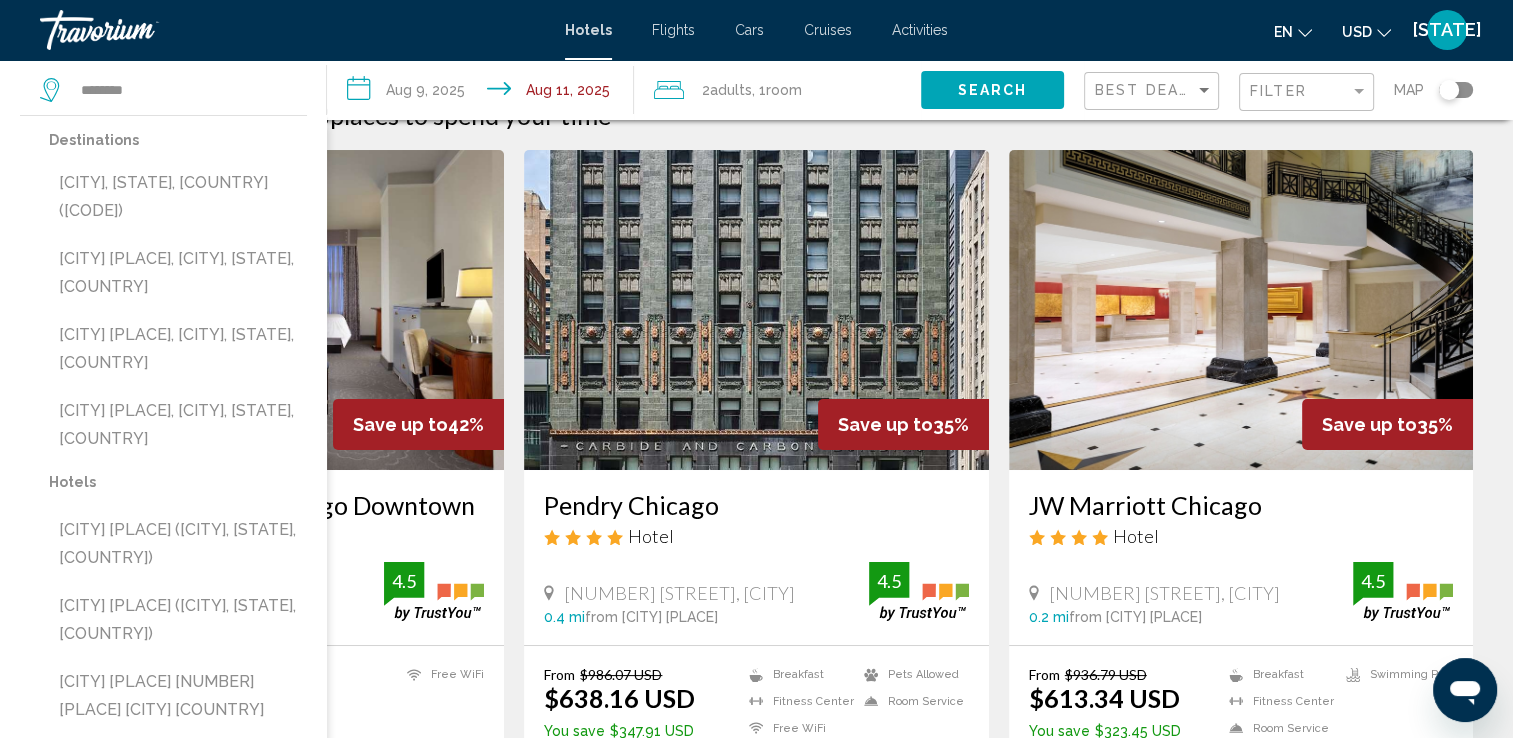 click on "Destinations  [CITY], [STATE], [COUNTRY] ([CODE])   [CITY] [PLACE], [CITY], [STATE], [COUNTRY]   [CITY] [PLACE], [CITY], [STATE], [COUNTRY]   [CITY] [PLACE], [CITY], [STATE], [COUNTRY]  Hotels  [CITY] [PLACE] ([CITY], [STATE], [COUNTRY])   [CITY] [PLACE] ([CITY], [STATE], [COUNTRY])   [CITY] [PLACE] [NUMBER] [PLACE] [CITY] [COUNTRY]   [CITY] [PLACE] [NUMBER] [PLACE] [CITY] [STATE] ([CITY], [STATE], [COUNTRY])   [CITY] [PLACE] [NUMBER] [PLACE] [CITY] ([CITY], [STATE], [COUNTRY])" at bounding box center [163, 536] 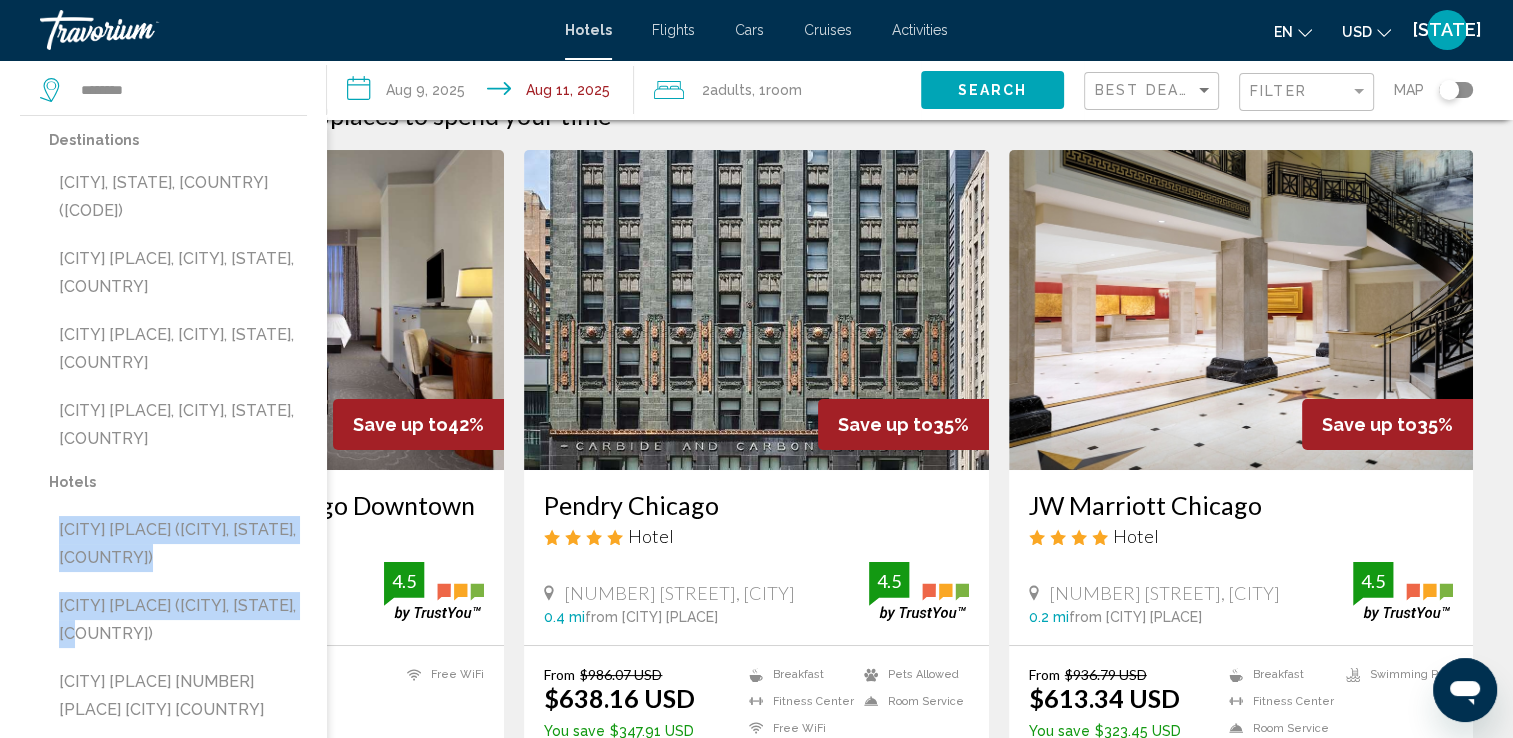 drag, startPoint x: 4, startPoint y: 662, endPoint x: 198, endPoint y: 458, distance: 281.5173 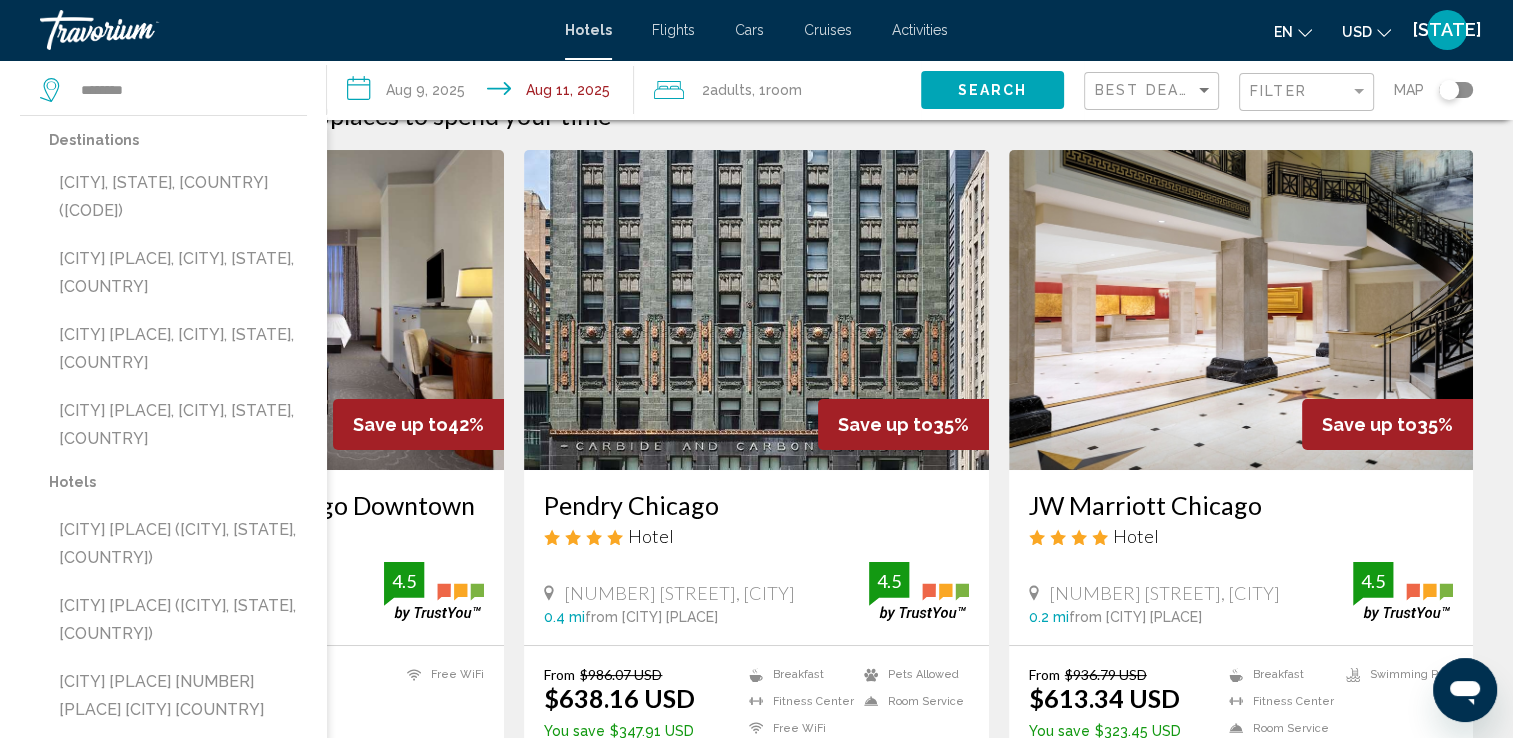 click on "Destinations  [CITY], [STATE], [COUNTRY] ([CODE])   [CITY] [PLACE], [CITY], [STATE], [COUNTRY]   [CITY] [PLACE], [CITY], [STATE], [COUNTRY]   [CITY] [PLACE], [CITY], [STATE], [COUNTRY]  Hotels  [CITY] [PLACE] ([CITY], [STATE], [COUNTRY])   [CITY] [PLACE] ([CITY], [STATE], [COUNTRY])   [CITY] [PLACE] [NUMBER] [PLACE] [CITY] [COUNTRY]   [CITY] [PLACE] [NUMBER] [PLACE] [CITY] [STATE] ([CITY], [STATE], [COUNTRY])   [CITY] [PLACE] [NUMBER] [PLACE] [CITY] ([CITY], [STATE], [COUNTRY])" at bounding box center [163, 536] 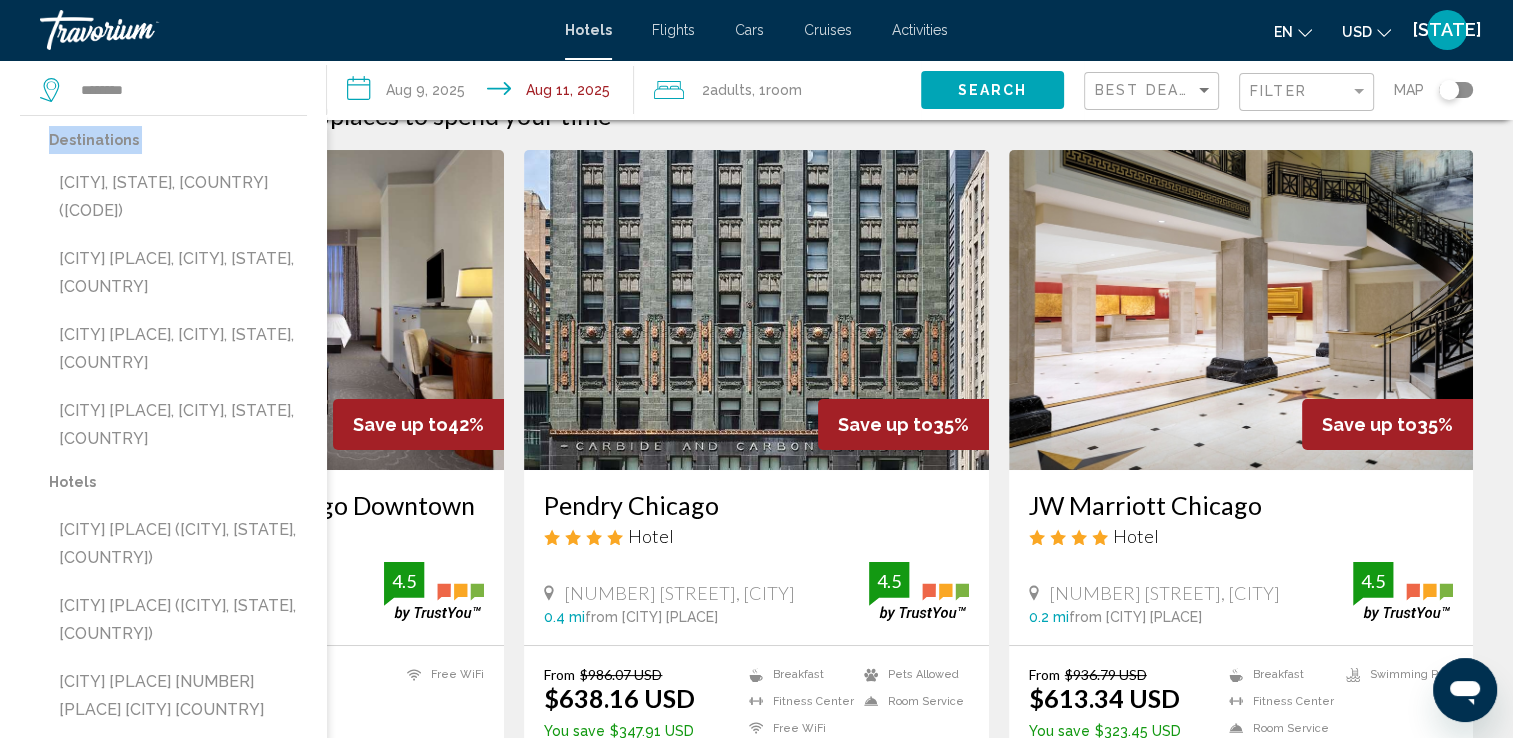 click on "Destinations  [CITY], [STATE], [COUNTRY] ([CODE])   [CITY] [PLACE], [CITY], [STATE], [COUNTRY]   [CITY] [PLACE], [CITY], [STATE], [COUNTRY]   [CITY] [PLACE], [CITY], [STATE], [COUNTRY]  Hotels  [CITY] [PLACE] ([CITY], [STATE], [COUNTRY])   [CITY] [PLACE] ([CITY], [STATE], [COUNTRY])   [CITY] [PLACE] [NUMBER] [PLACE] [CITY] [COUNTRY]   [CITY] [PLACE] [NUMBER] [PLACE] [CITY] [STATE] ([CITY], [STATE], [COUNTRY])   [CITY] [PLACE] [NUMBER] [PLACE] [CITY] ([CITY], [STATE], [COUNTRY])" at bounding box center (163, 536) 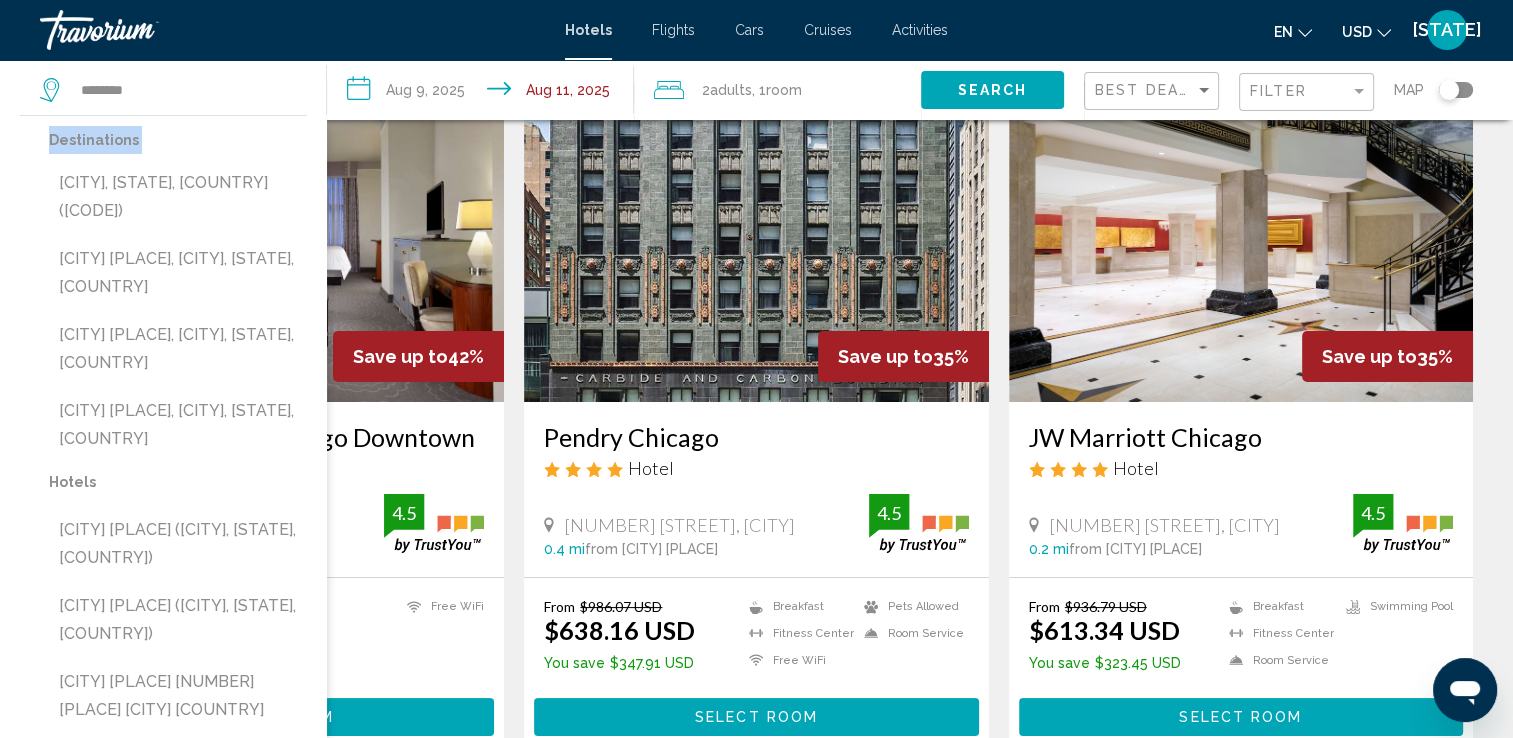 scroll, scrollTop: 120, scrollLeft: 0, axis: vertical 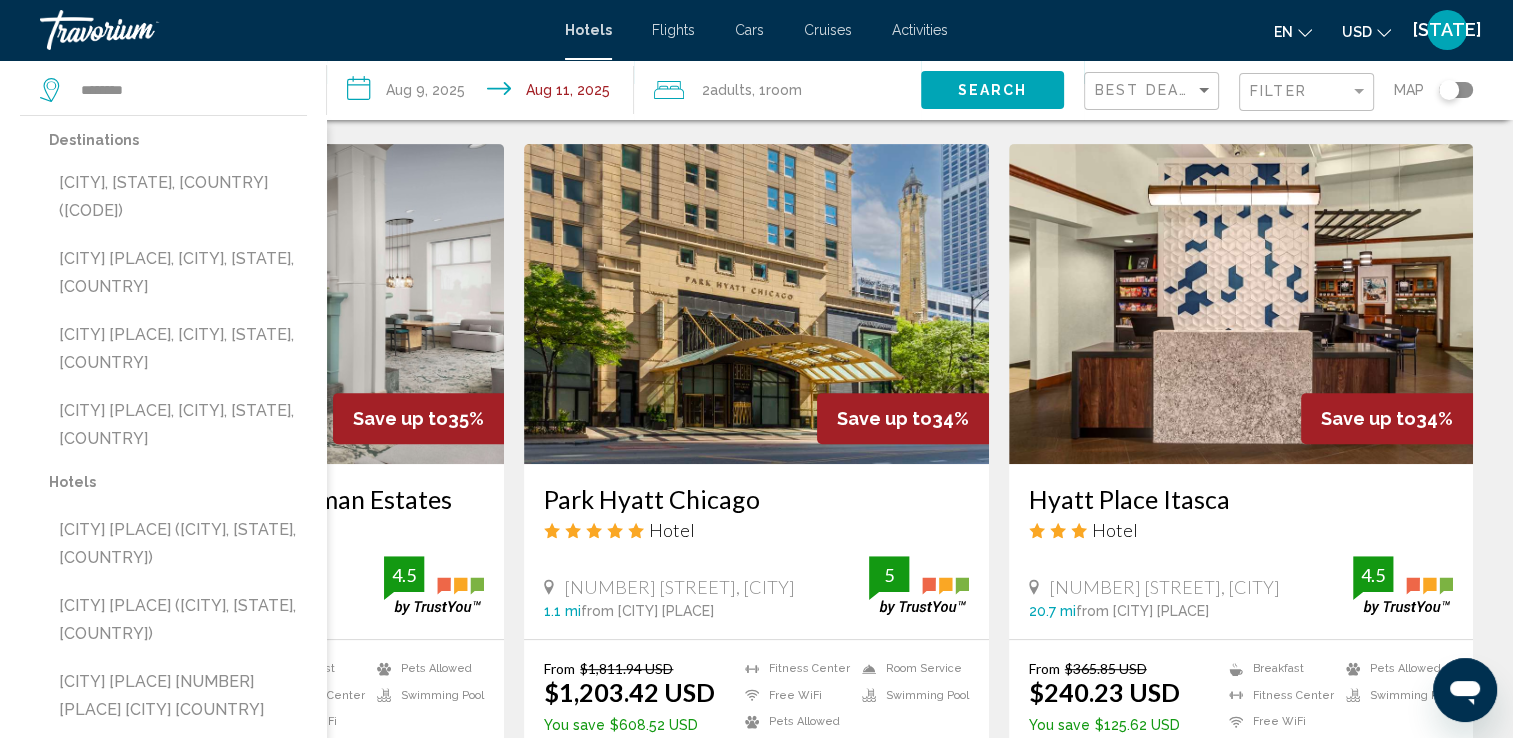 click on "Destinations  [CITY], [STATE], [COUNTRY] ([CODE])   [CITY] [PLACE], [CITY], [STATE], [COUNTRY]   [CITY] [PLACE], [CITY], [STATE], [COUNTRY]   [CITY] [PLACE], [CITY], [STATE], [COUNTRY]  Hotels  [CITY] [PLACE] ([CITY], [STATE], [COUNTRY])   [CITY] [PLACE] ([CITY], [STATE], [COUNTRY])   [CITY] [PLACE] [NUMBER] [PLACE] [CITY] [COUNTRY]   [CITY] [PLACE] [NUMBER] [PLACE] [CITY] [STATE] ([CITY], [STATE], [COUNTRY])   [CITY] [PLACE] [NUMBER] [PLACE] [CITY] ([CITY], [STATE], [COUNTRY])" 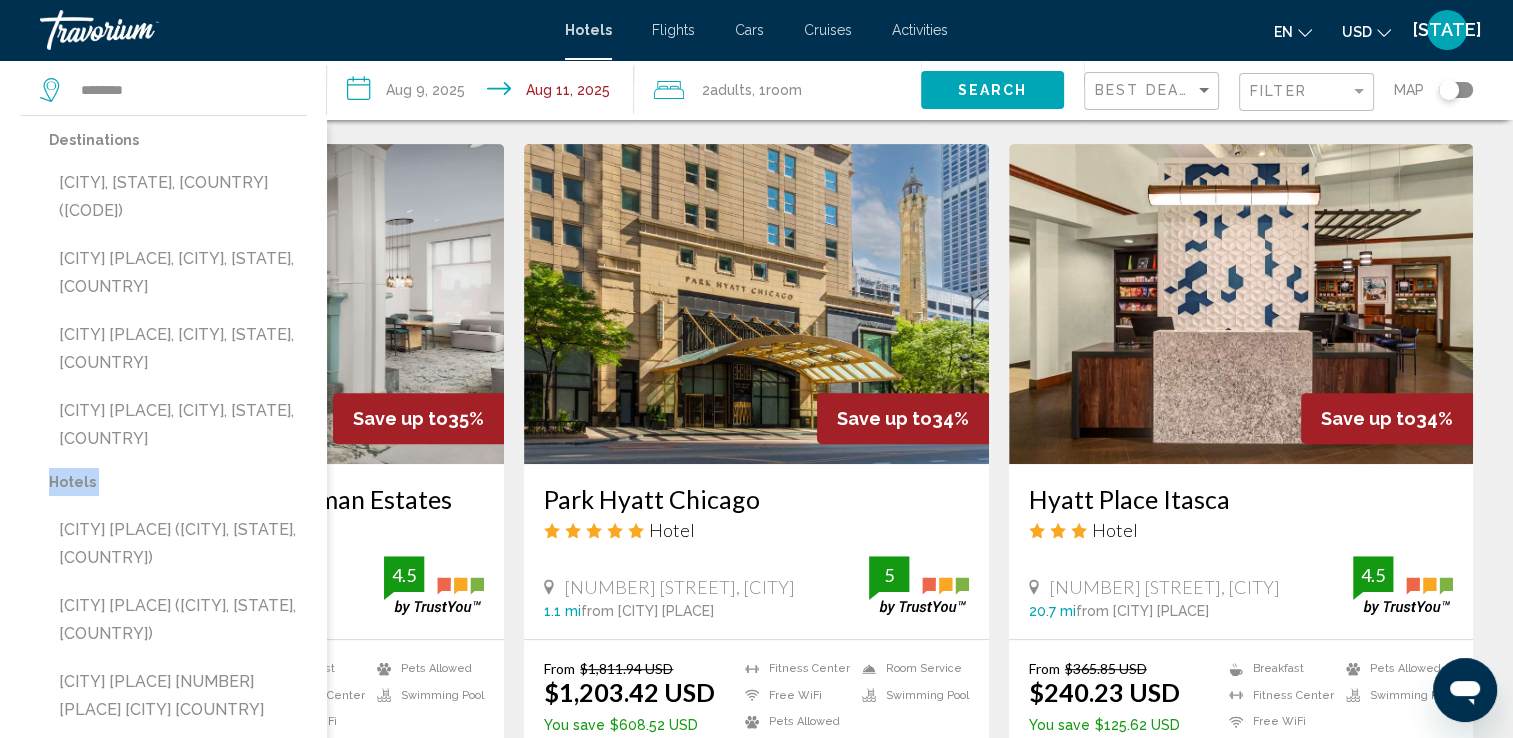 click on "Hotels" at bounding box center (178, 482) 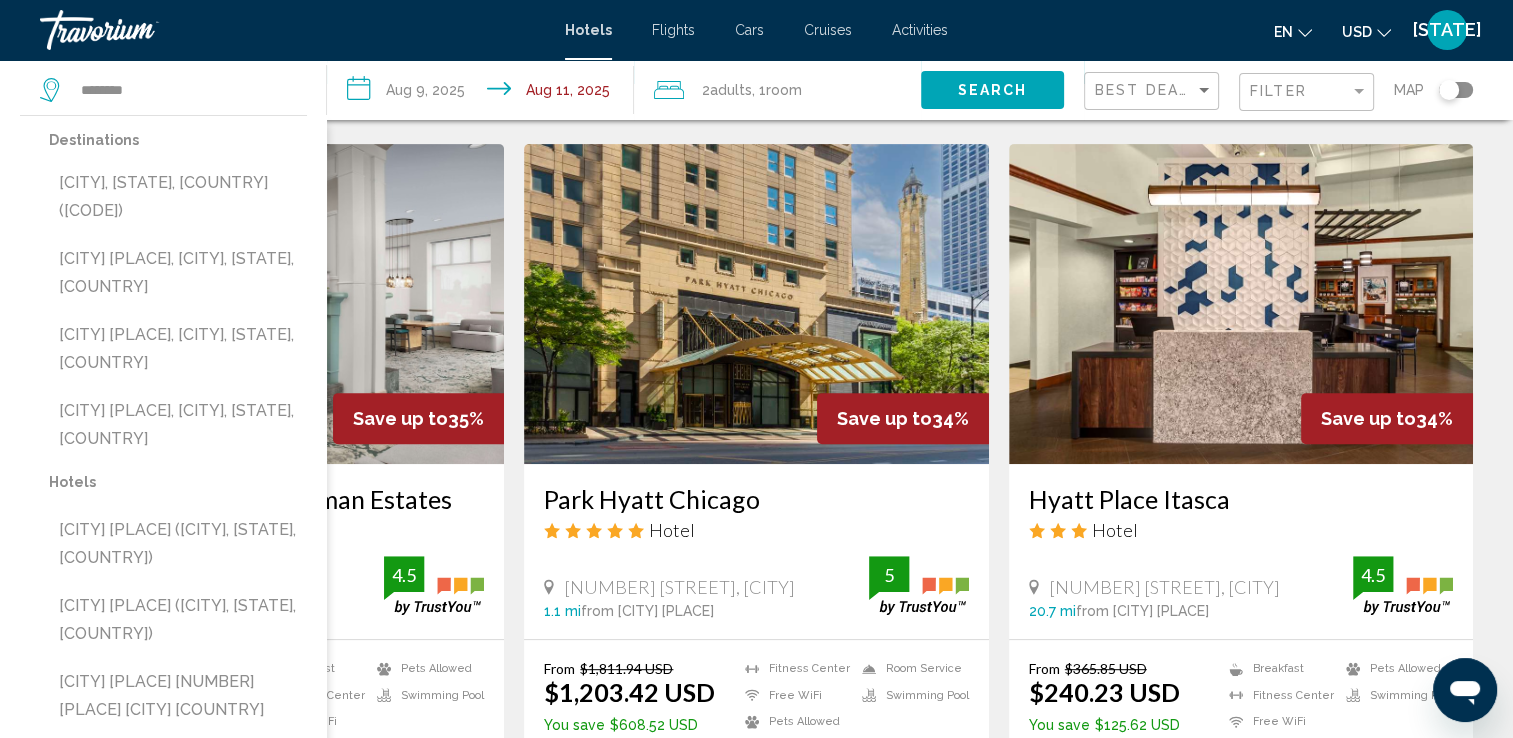 drag, startPoint x: 238, startPoint y: 458, endPoint x: 272, endPoint y: 118, distance: 341.69577 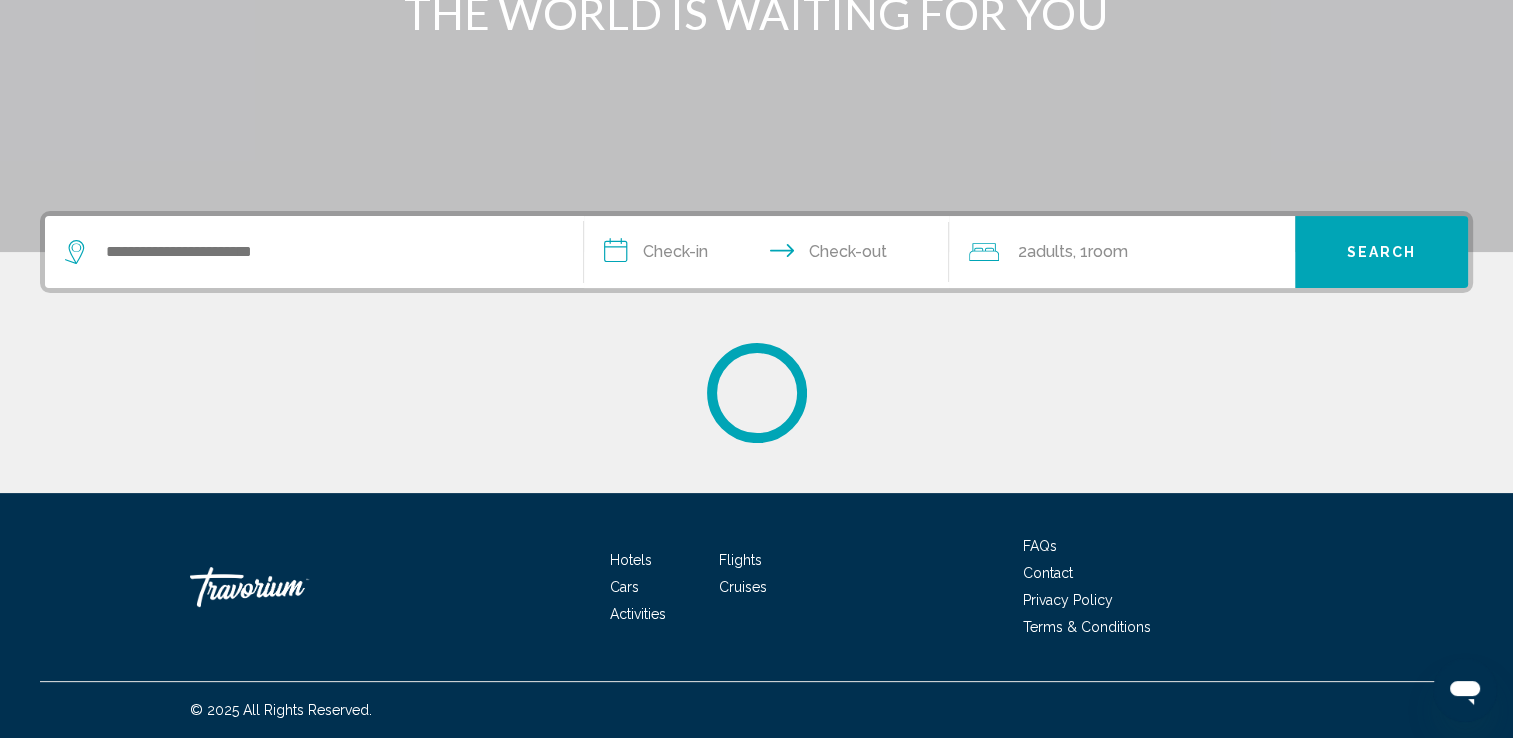 scroll, scrollTop: 0, scrollLeft: 0, axis: both 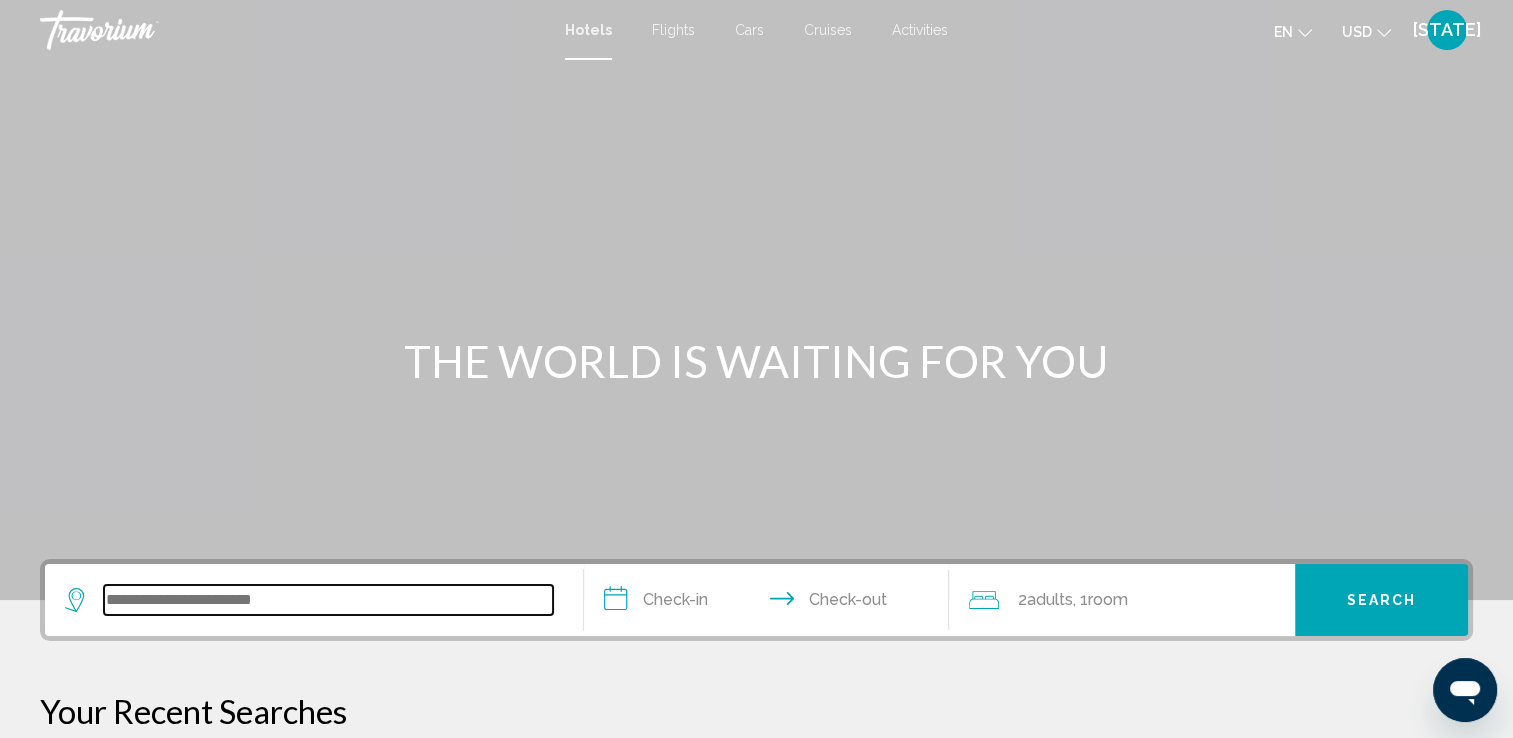 click at bounding box center (328, 600) 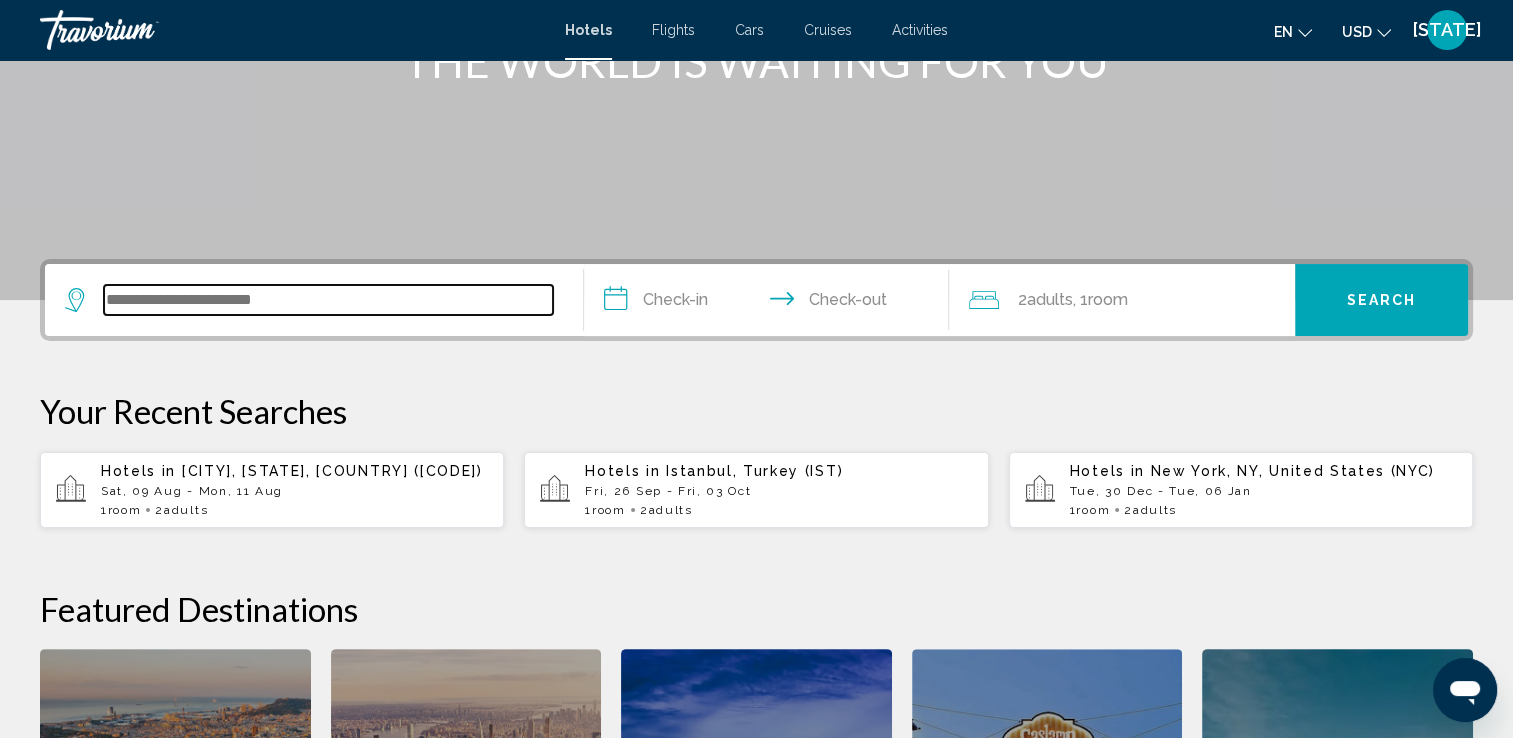 scroll, scrollTop: 493, scrollLeft: 0, axis: vertical 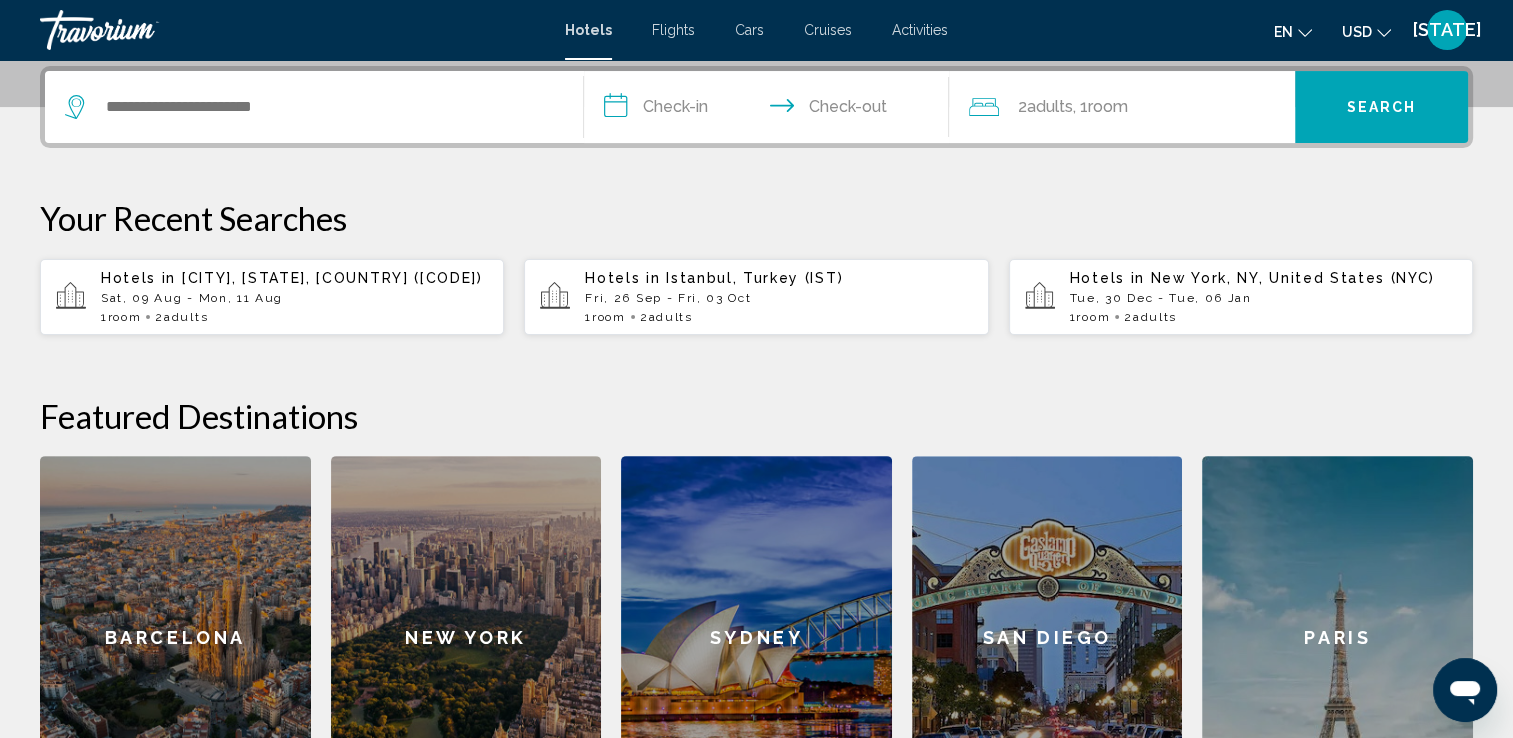 click on "Sat, 09 Aug - Mon, 11 Aug" at bounding box center (294, 298) 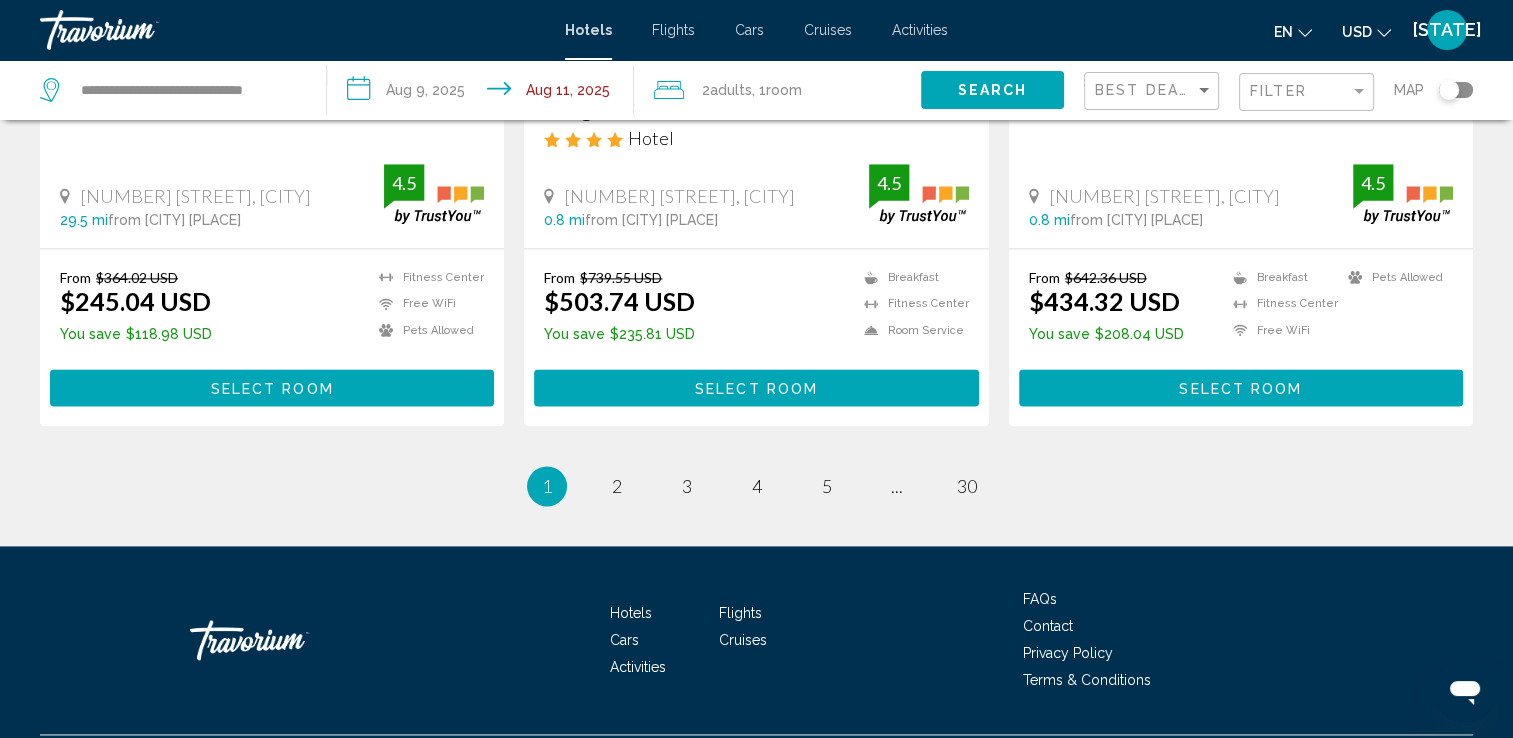 scroll, scrollTop: 2691, scrollLeft: 0, axis: vertical 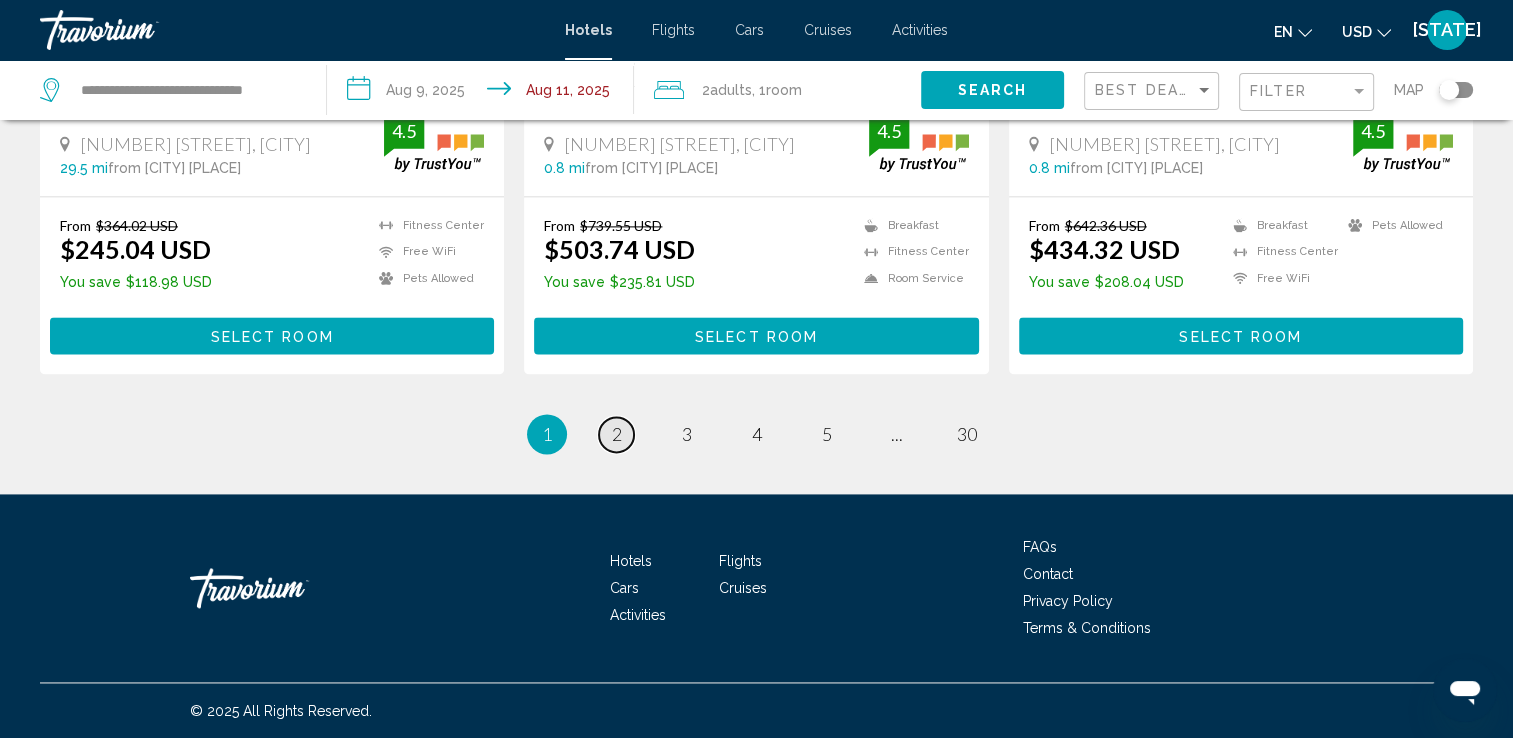 click on "2" at bounding box center [617, 434] 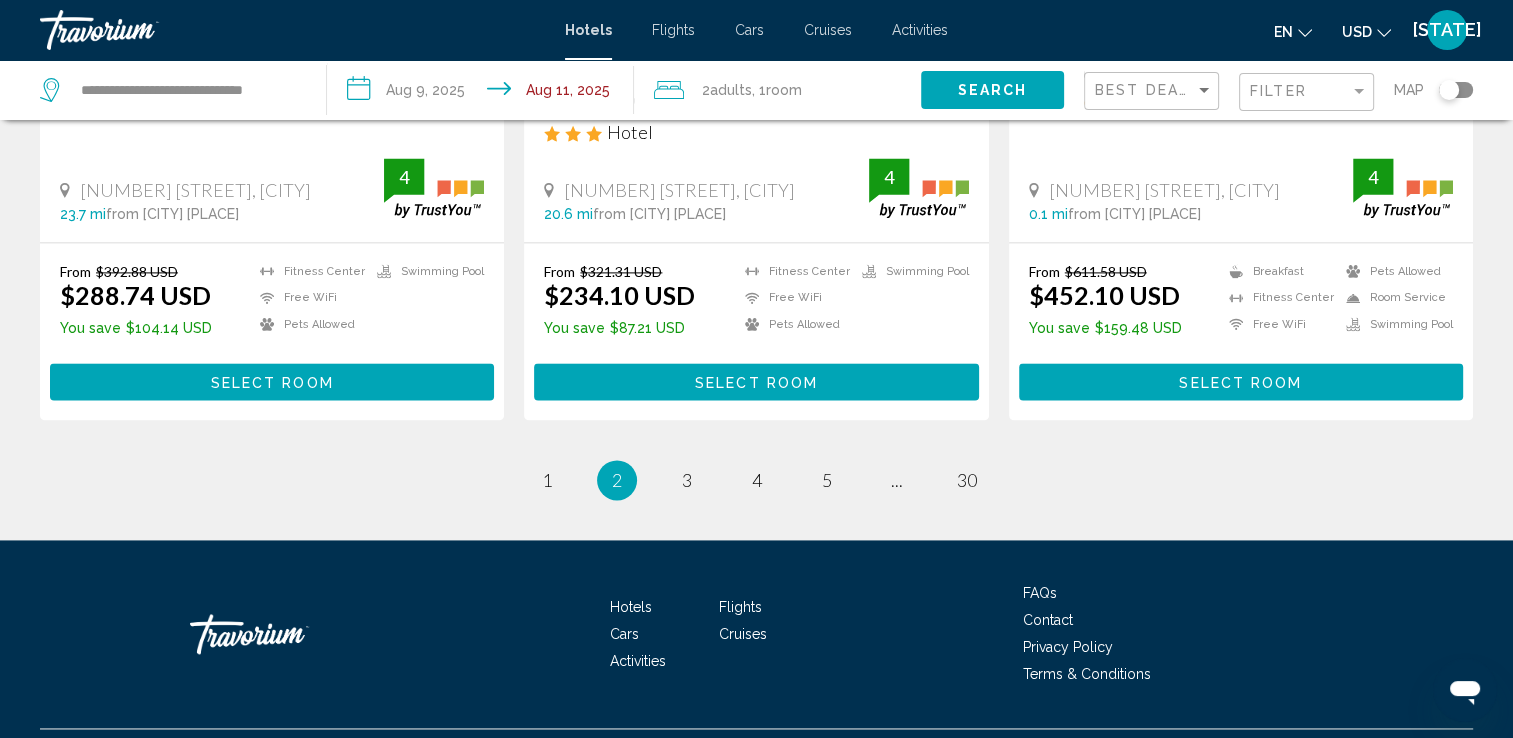scroll, scrollTop: 2751, scrollLeft: 0, axis: vertical 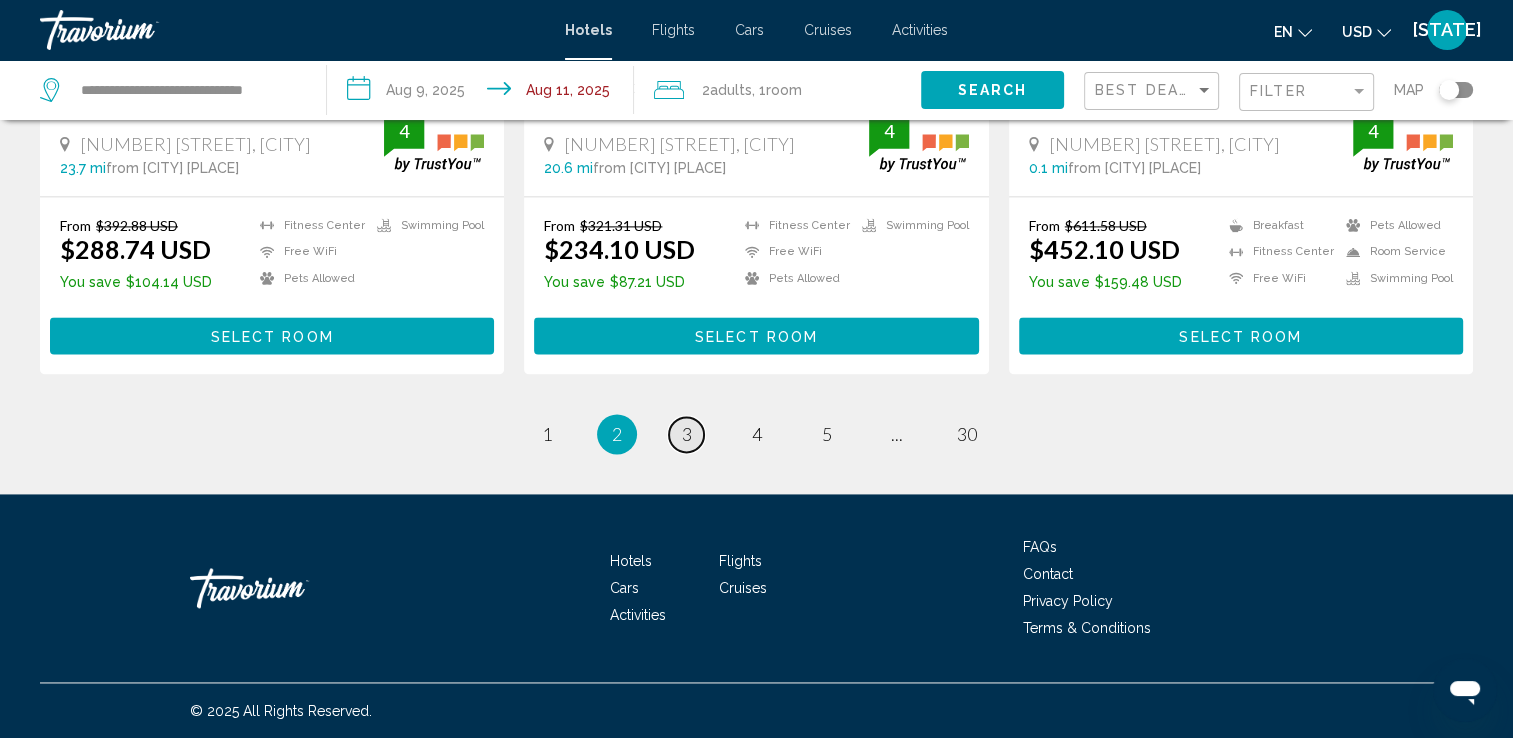click on "3" at bounding box center [687, 434] 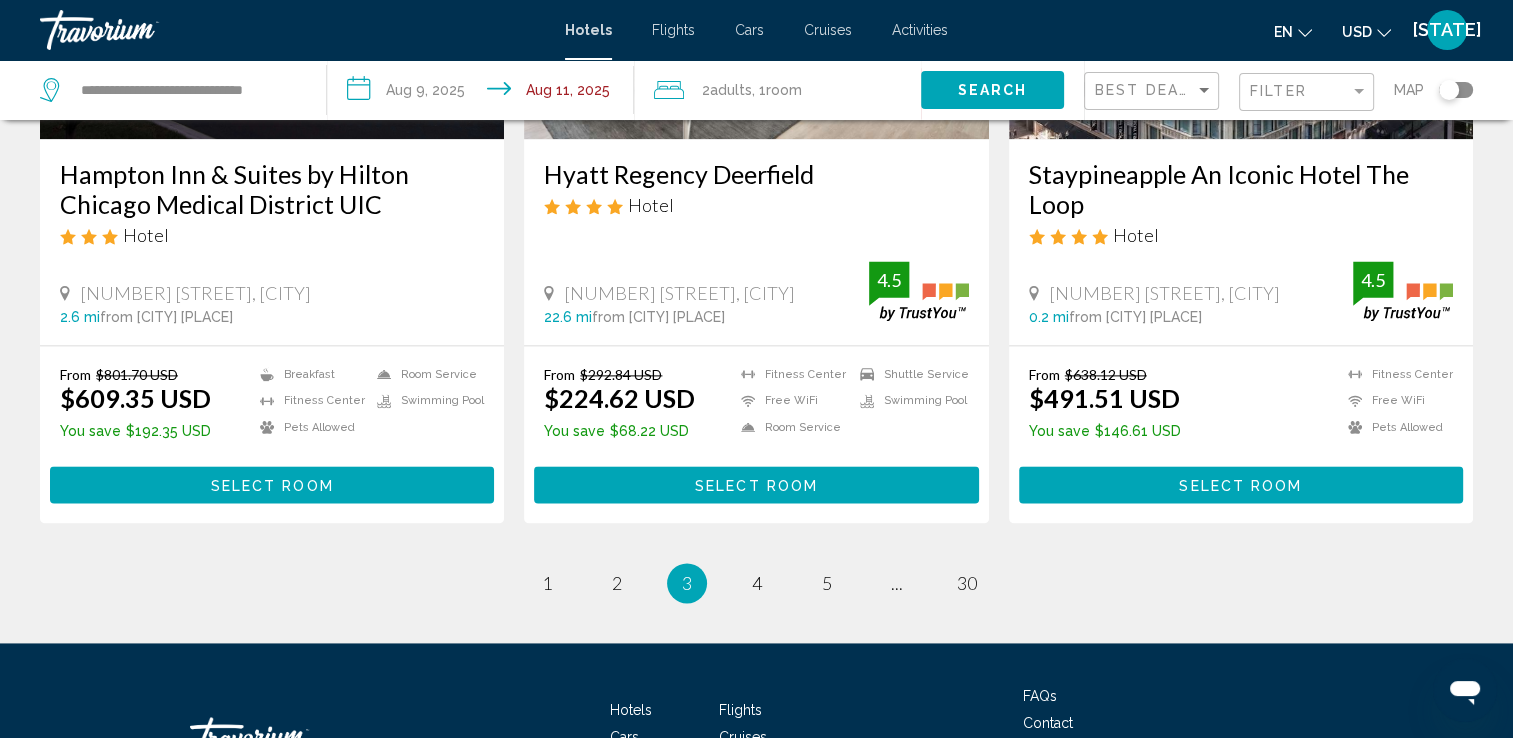 scroll, scrollTop: 2626, scrollLeft: 0, axis: vertical 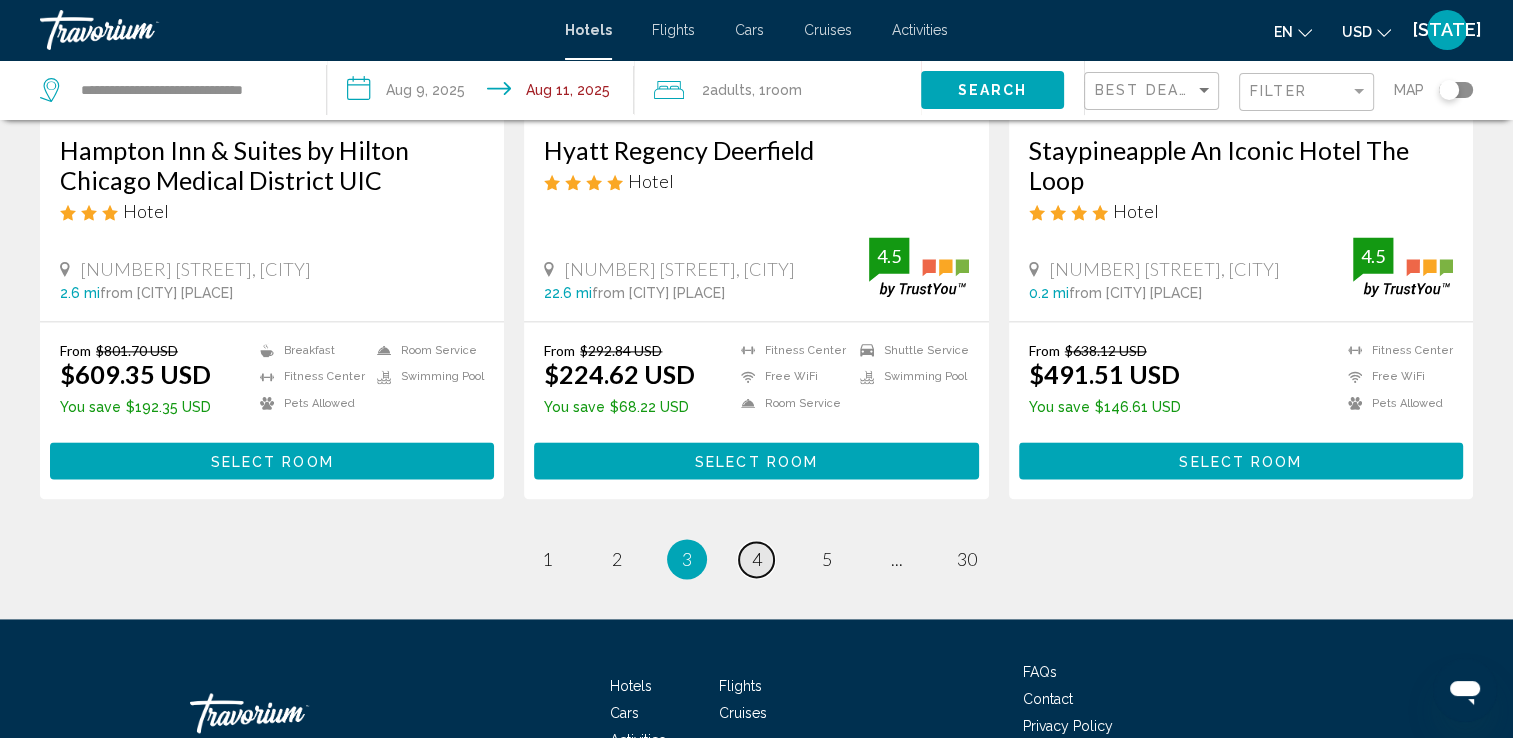 click on "4" at bounding box center [757, 559] 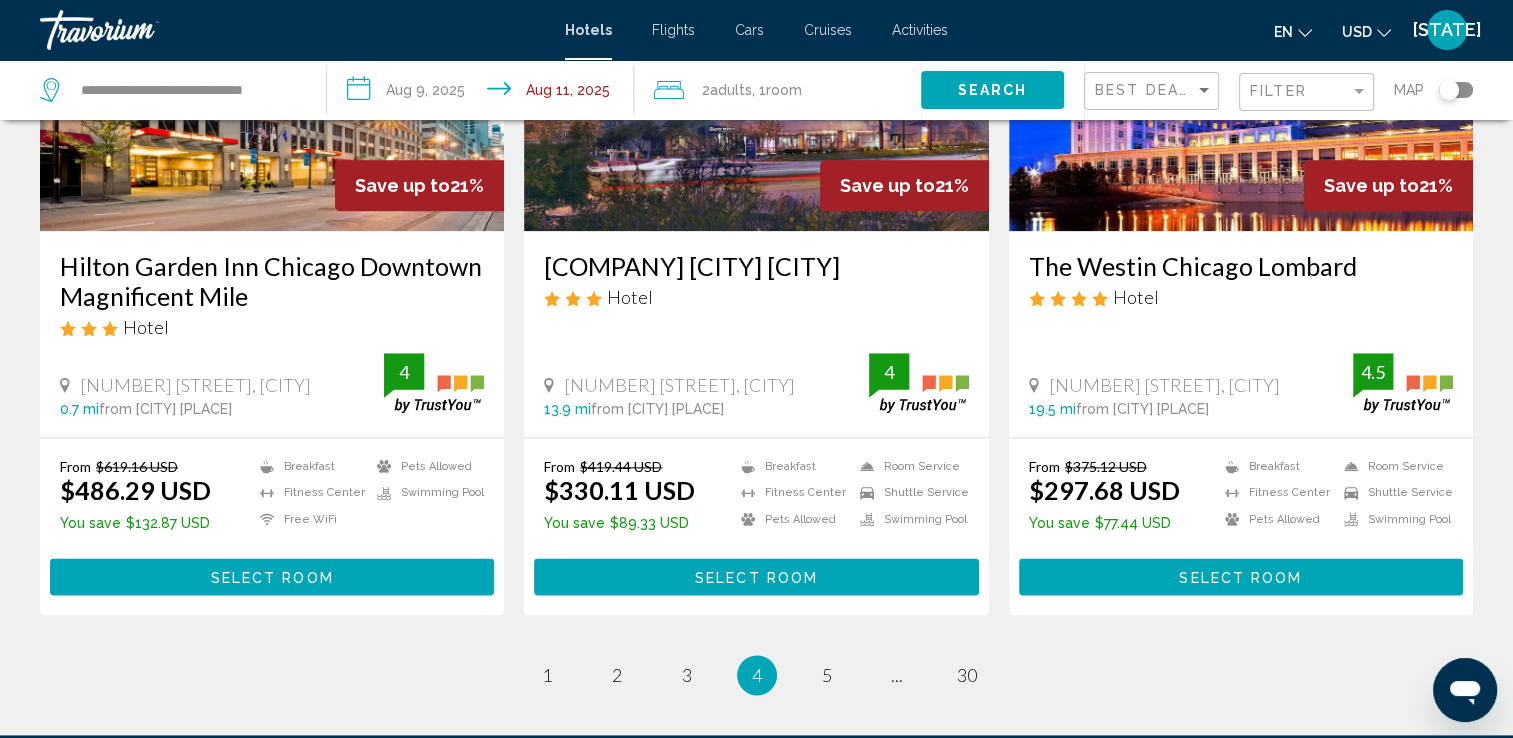 scroll, scrollTop: 2533, scrollLeft: 0, axis: vertical 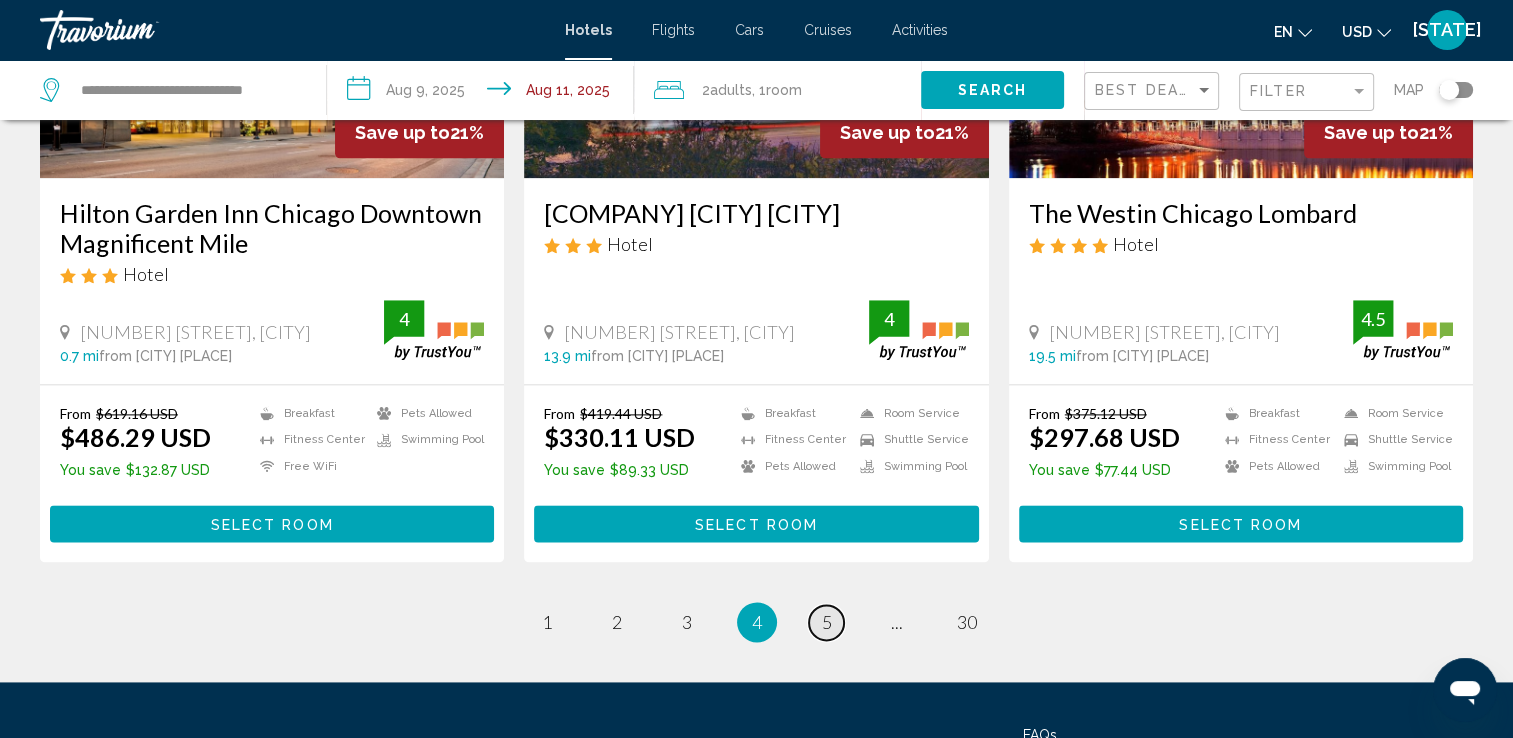 click on "5" at bounding box center (827, 622) 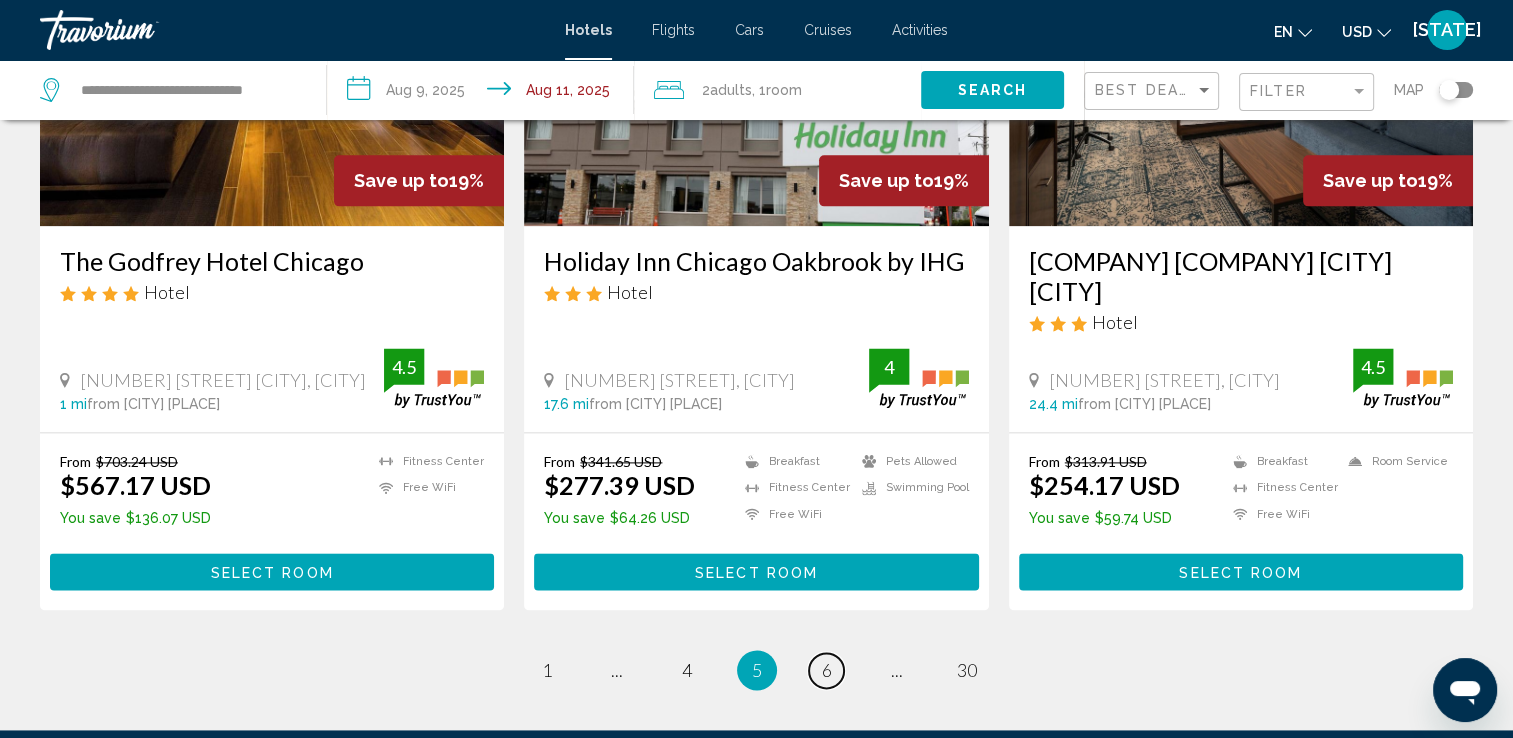 scroll, scrollTop: 2519, scrollLeft: 0, axis: vertical 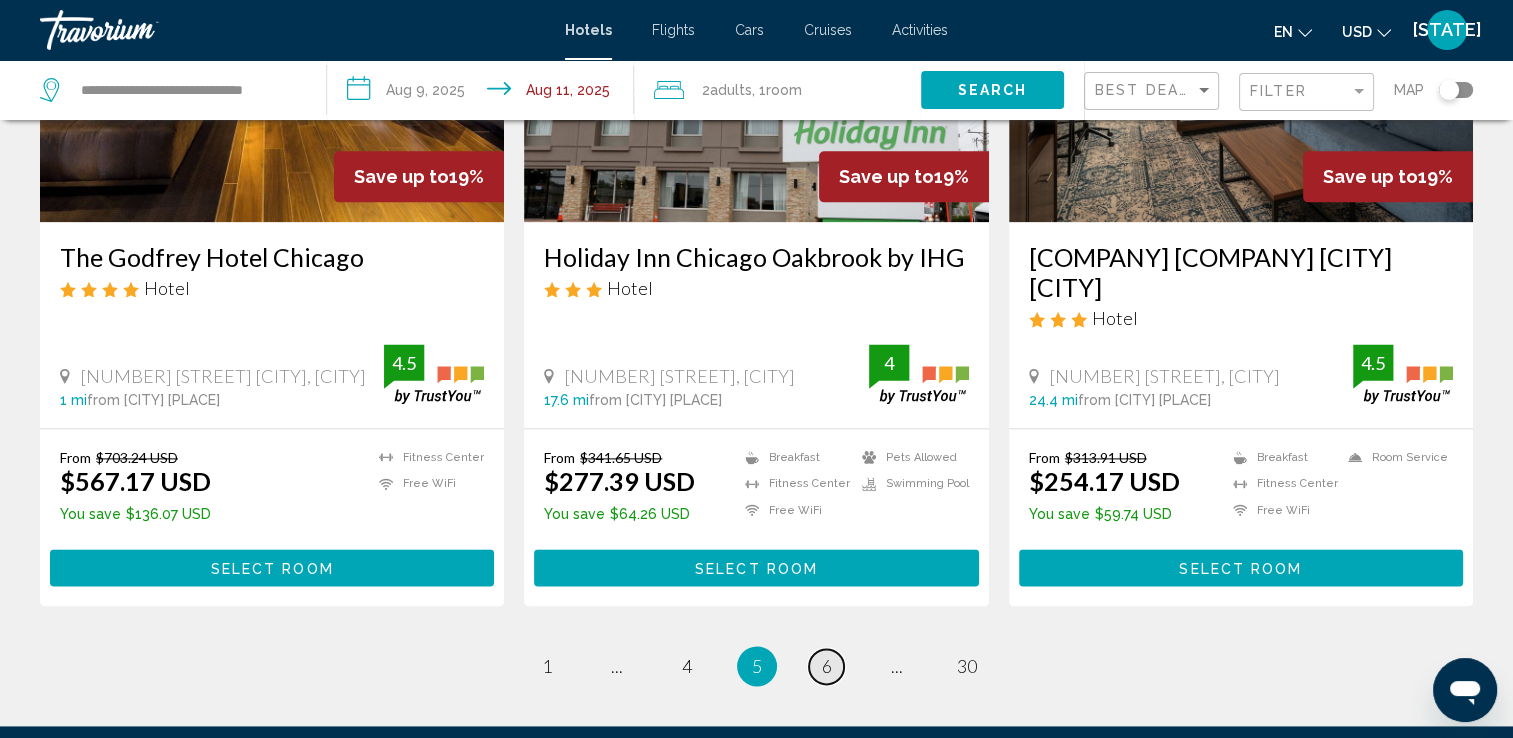 click on "6" at bounding box center (827, 666) 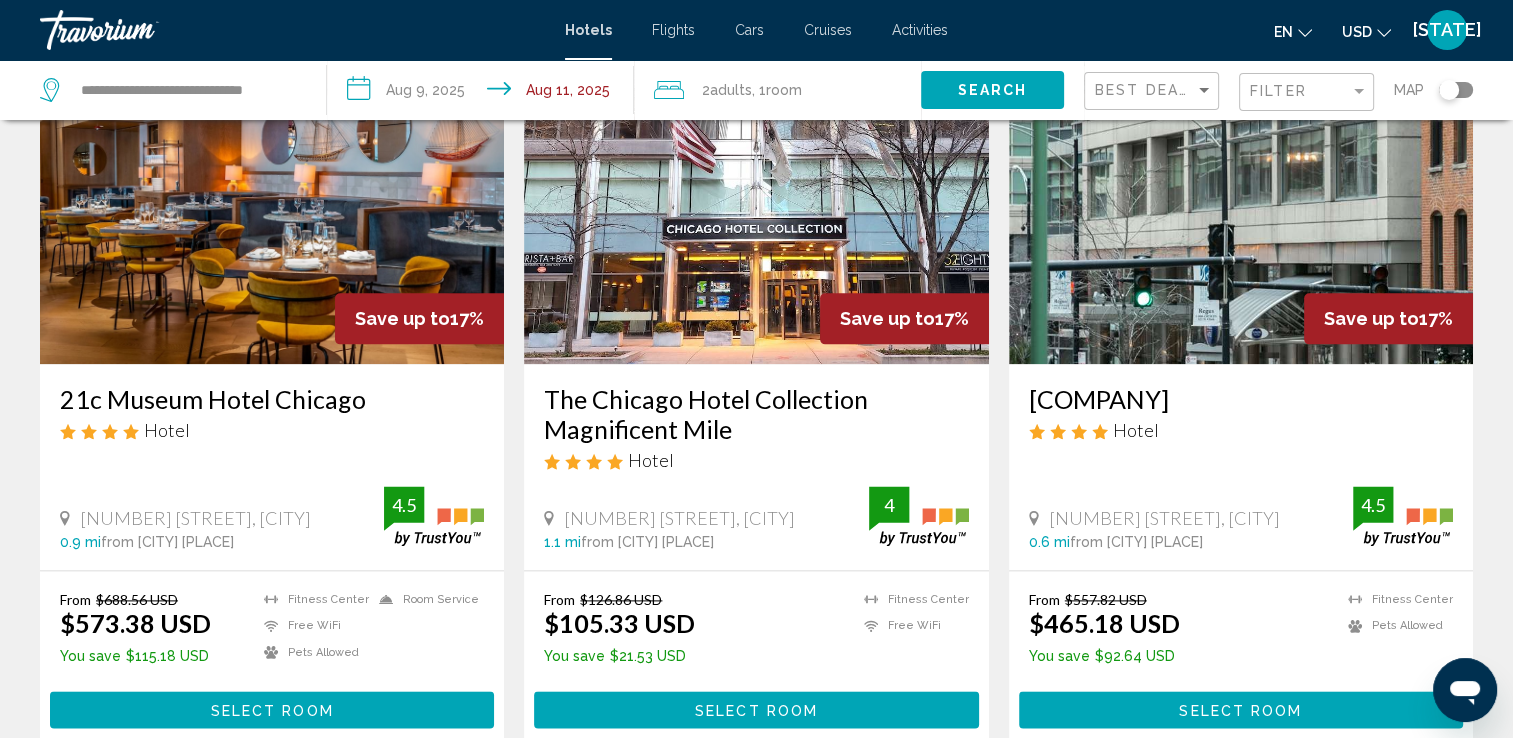 click on "Hotel Search Results  -   353  places to spend your time Save up to  19%   [COMPANY] [CITY] [CITY]
Hotel
[NUMBER] [STREET], [CITY] [NUMBER] mi  from [CITY] [PLACE] from hotel 4 From $[PRICE] USD $[PRICE] USD  You save  $[PRICE] USD
Fitness Center
Free WiFi
Pets Allowed
Swimming Pool  4 Select Room Save up to  19%   [COMPANY] [CITY] [STATE] near [CITY] [PLACE]
Hotel
[NUMBER] [STREET], [CITY] [NUMBER] mi  from [CITY] [PLACE] from hotel 4 From $[PRICE] USD $[PRICE] USD  You save  $[PRICE] USD
4  19%" at bounding box center [756, -705] 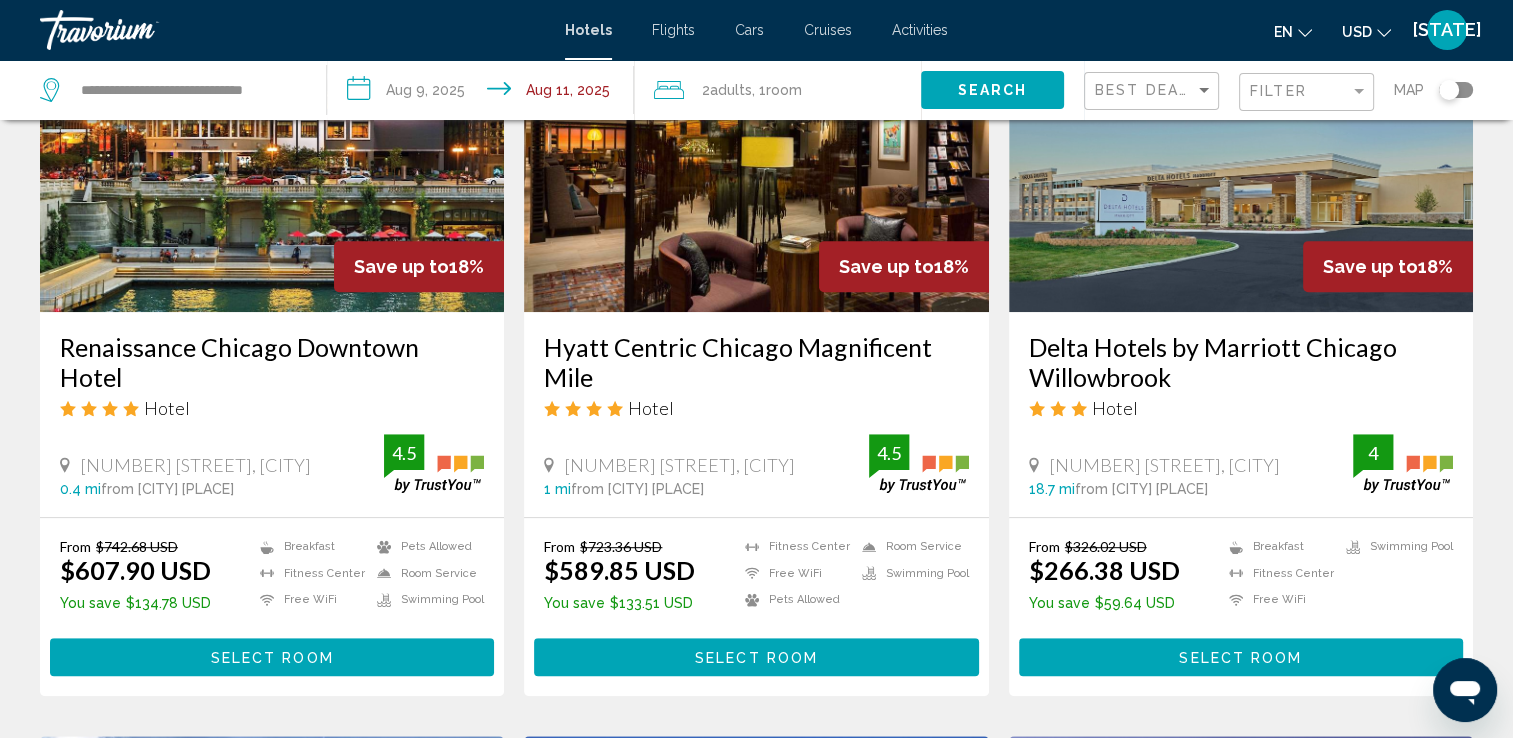 scroll, scrollTop: 960, scrollLeft: 0, axis: vertical 